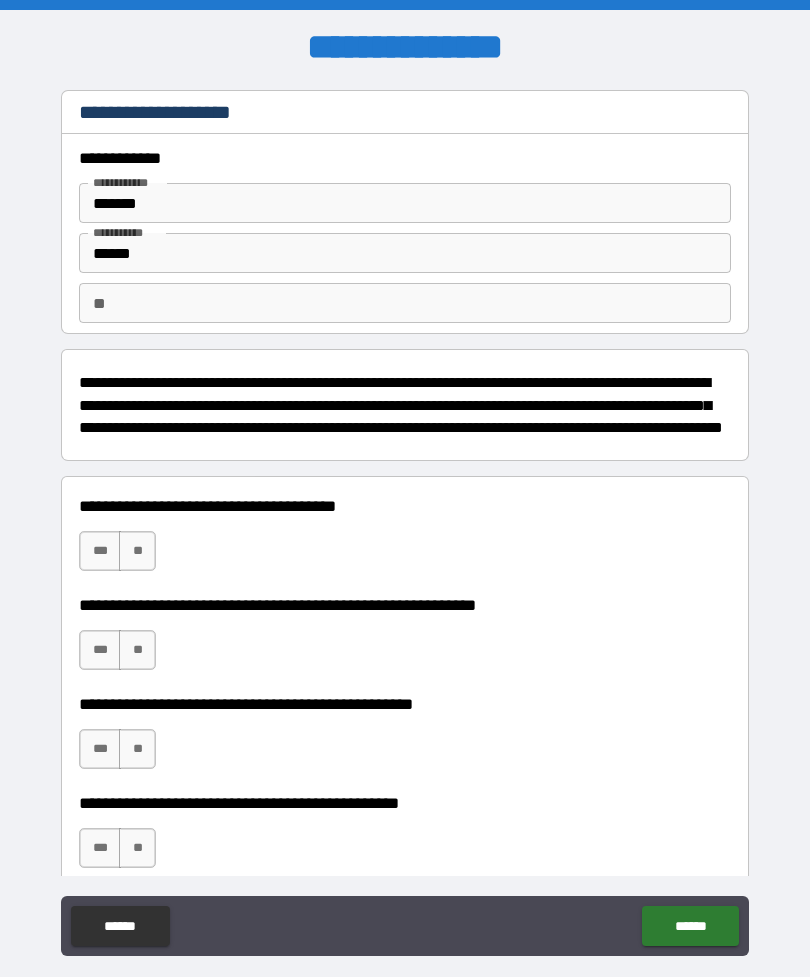 scroll, scrollTop: 0, scrollLeft: 0, axis: both 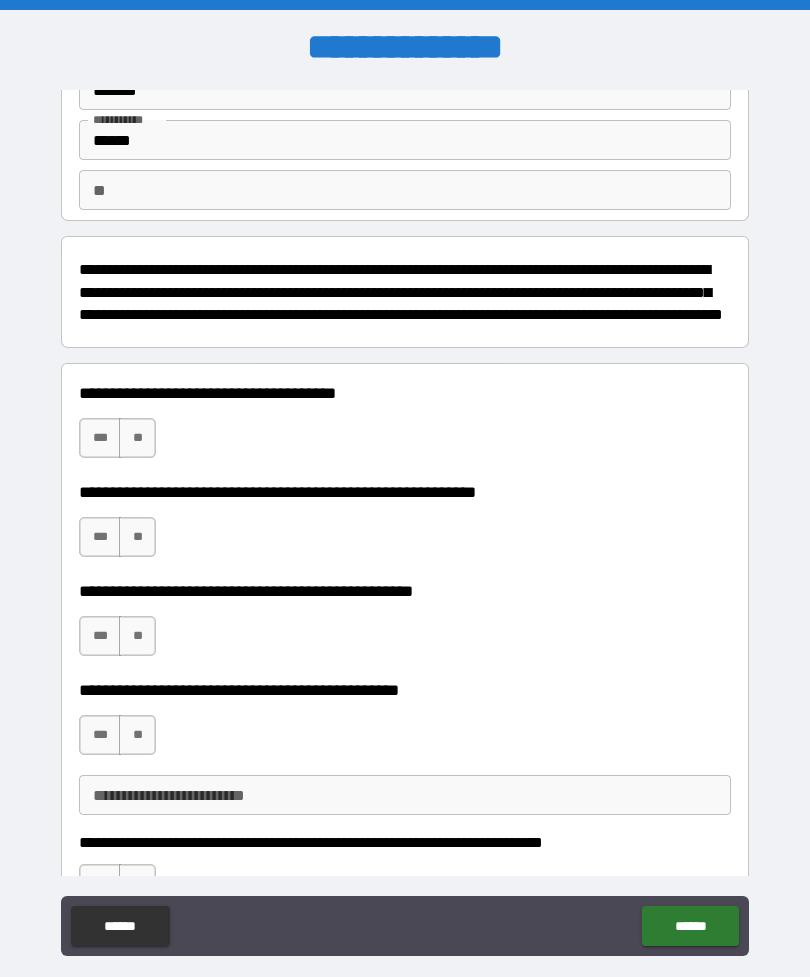 click on "***" at bounding box center [100, 537] 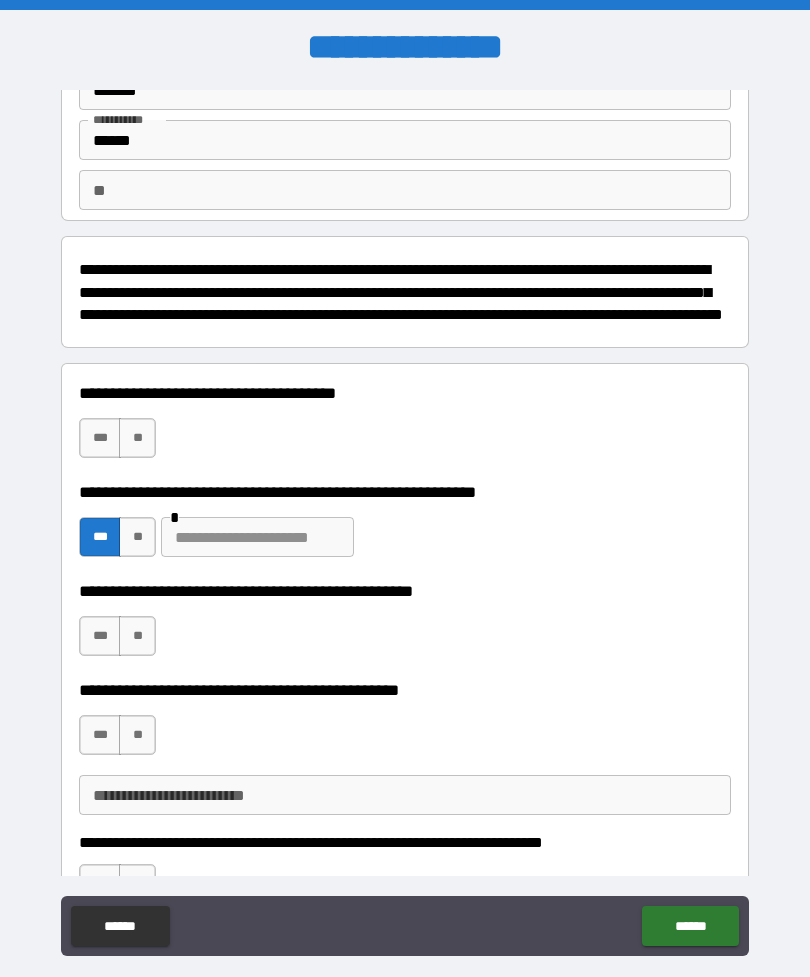 click on "**" at bounding box center (137, 438) 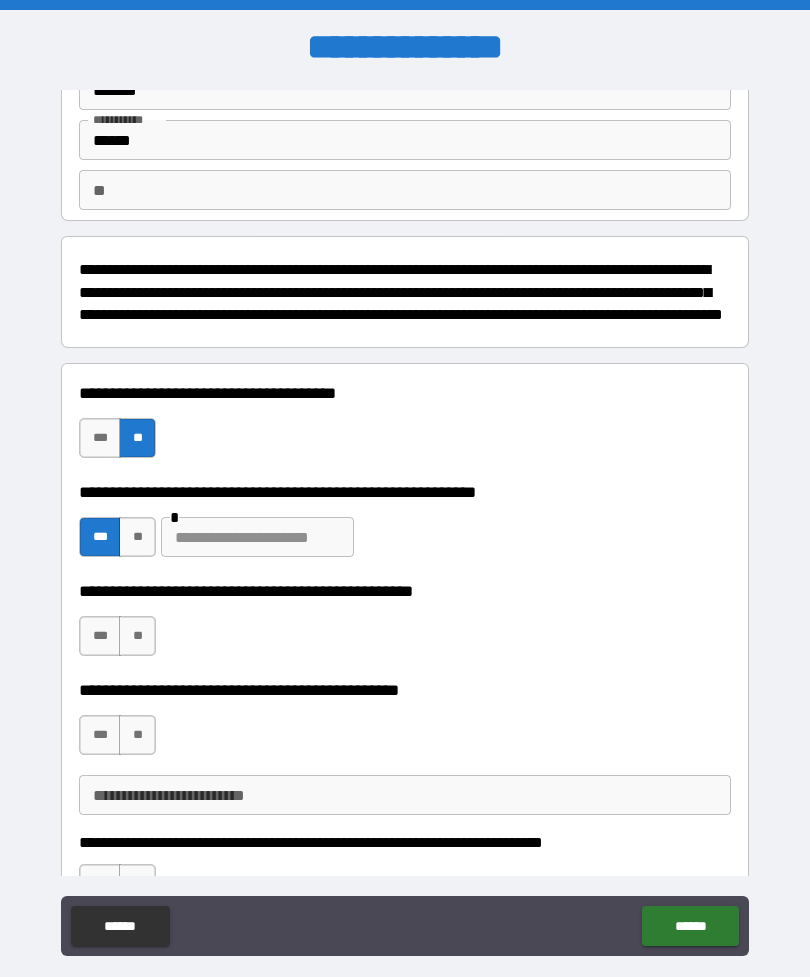click at bounding box center [257, 537] 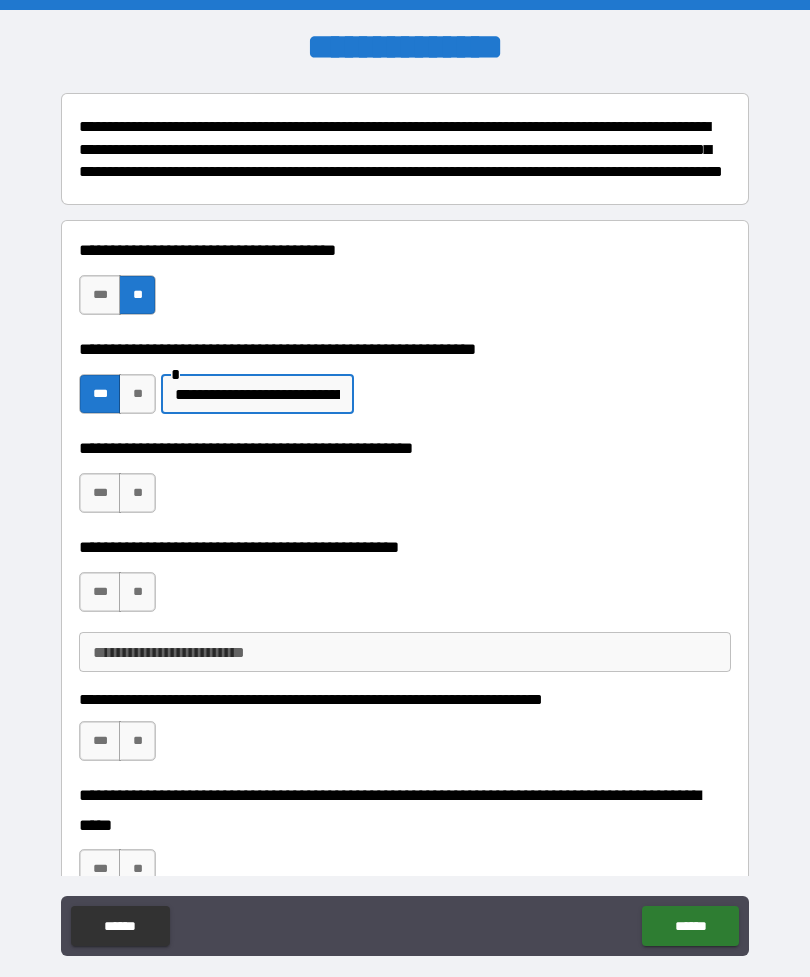 scroll, scrollTop: 258, scrollLeft: 0, axis: vertical 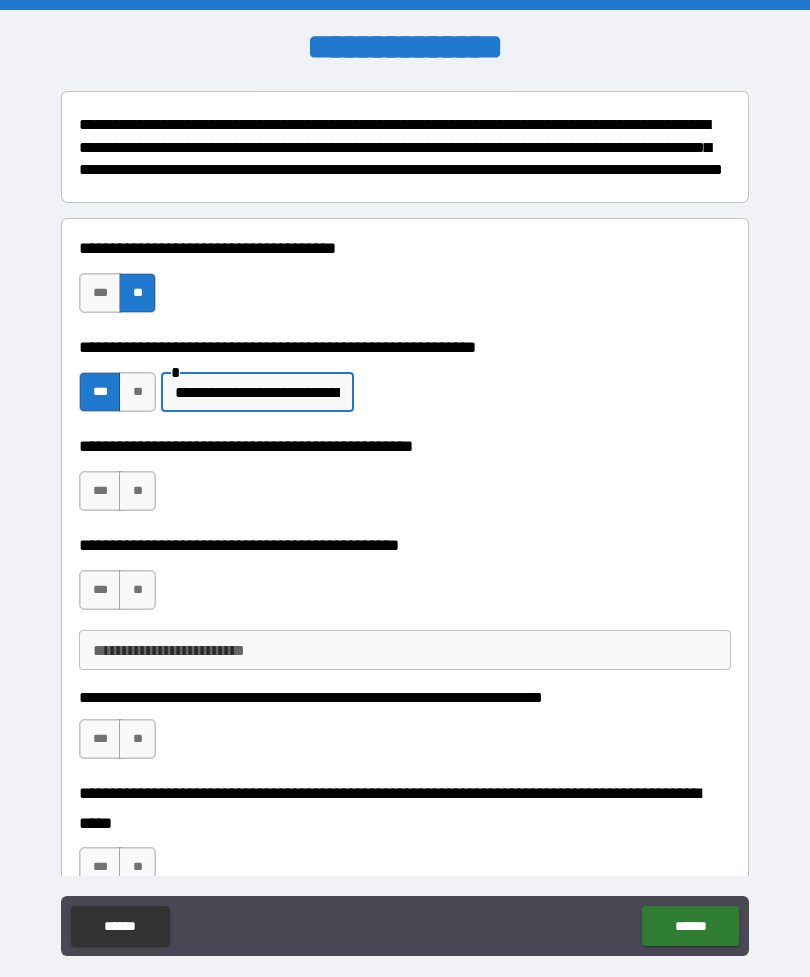 type on "**********" 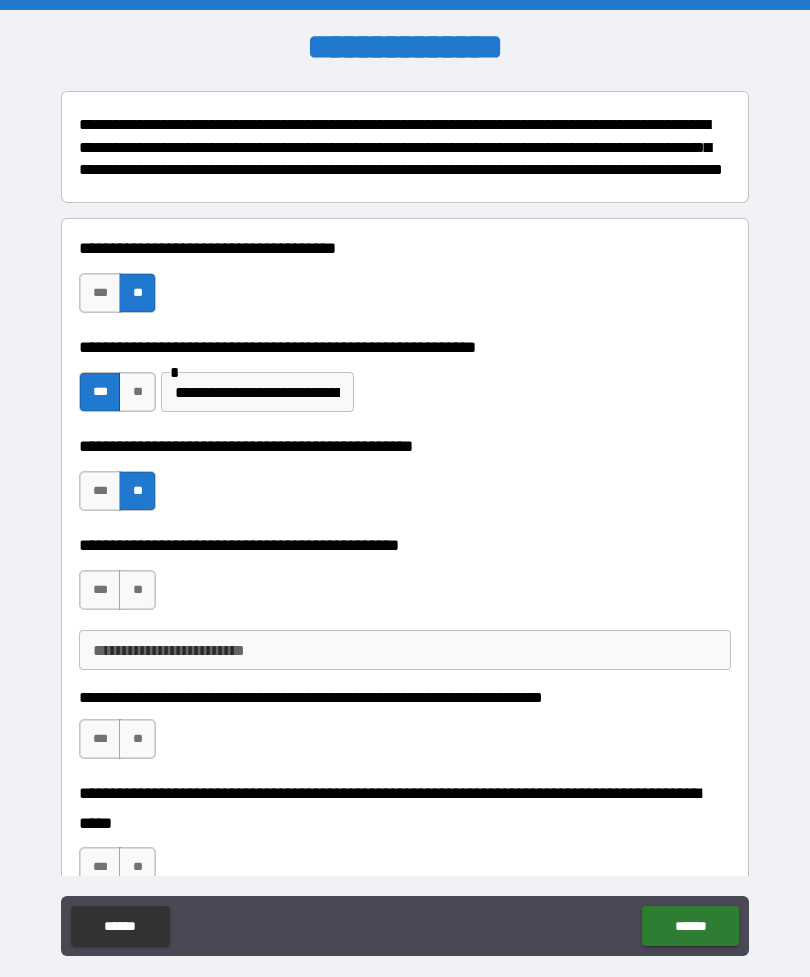 click on "**" at bounding box center [137, 590] 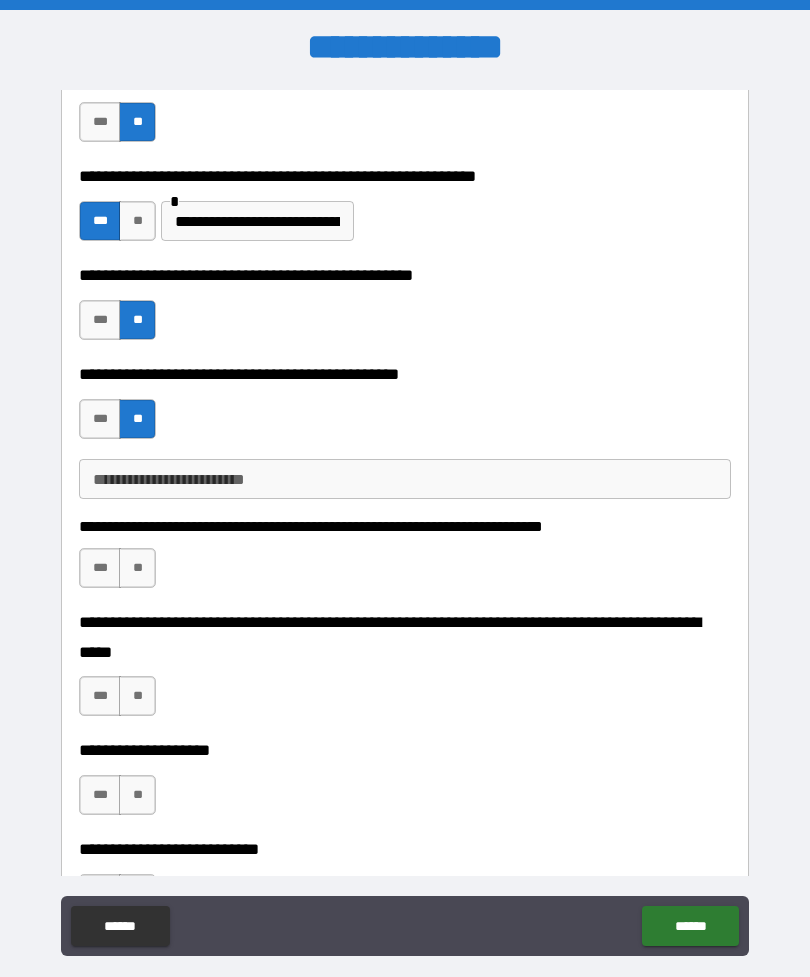scroll, scrollTop: 444, scrollLeft: 0, axis: vertical 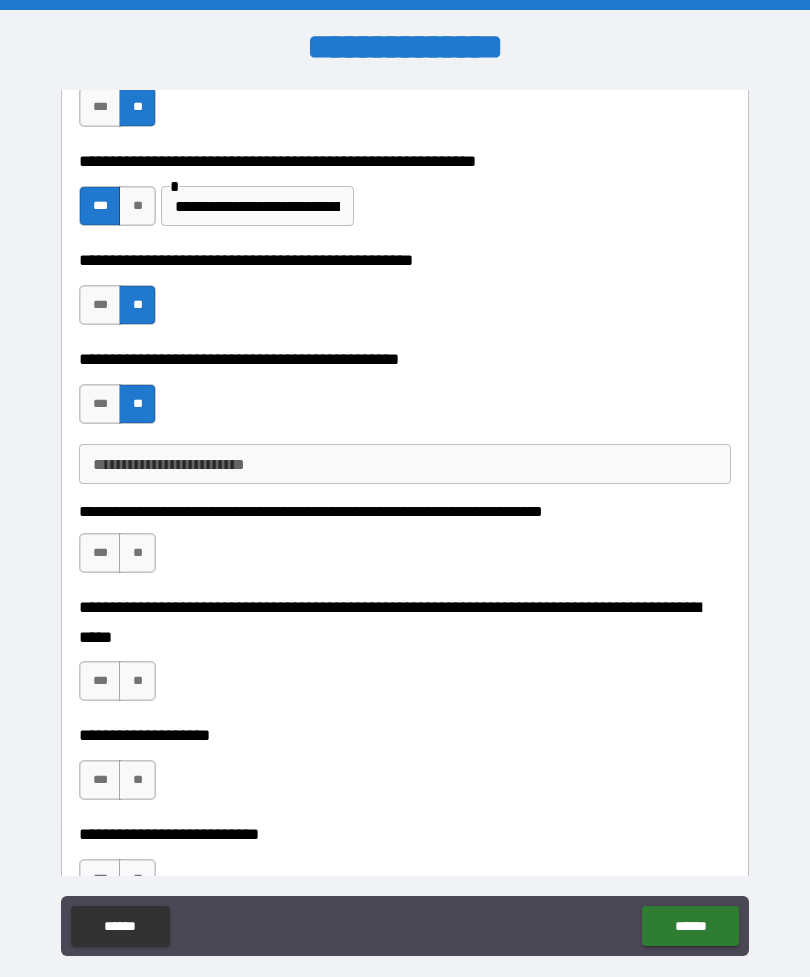 click on "**" at bounding box center (137, 553) 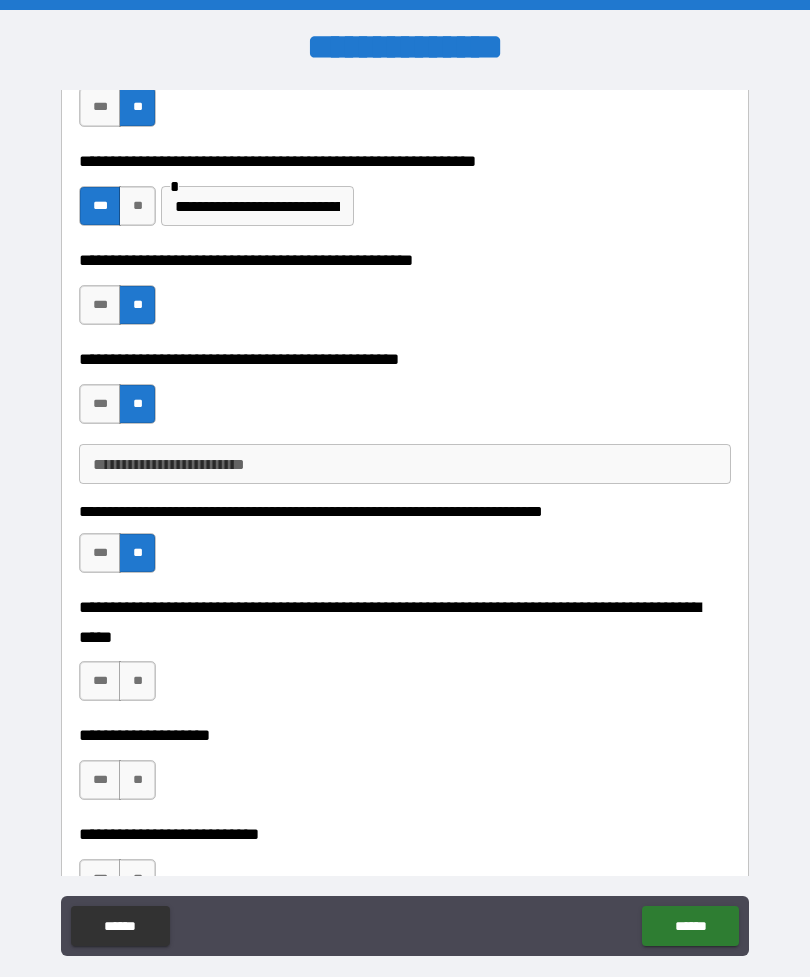click on "**" at bounding box center [137, 681] 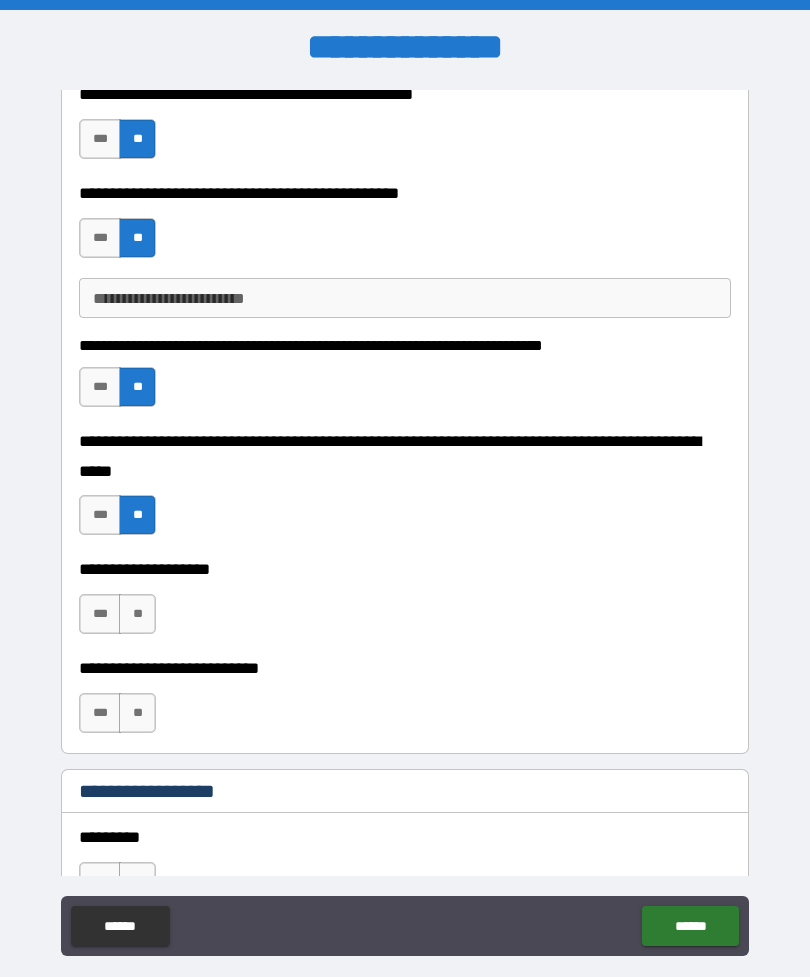 scroll, scrollTop: 609, scrollLeft: 0, axis: vertical 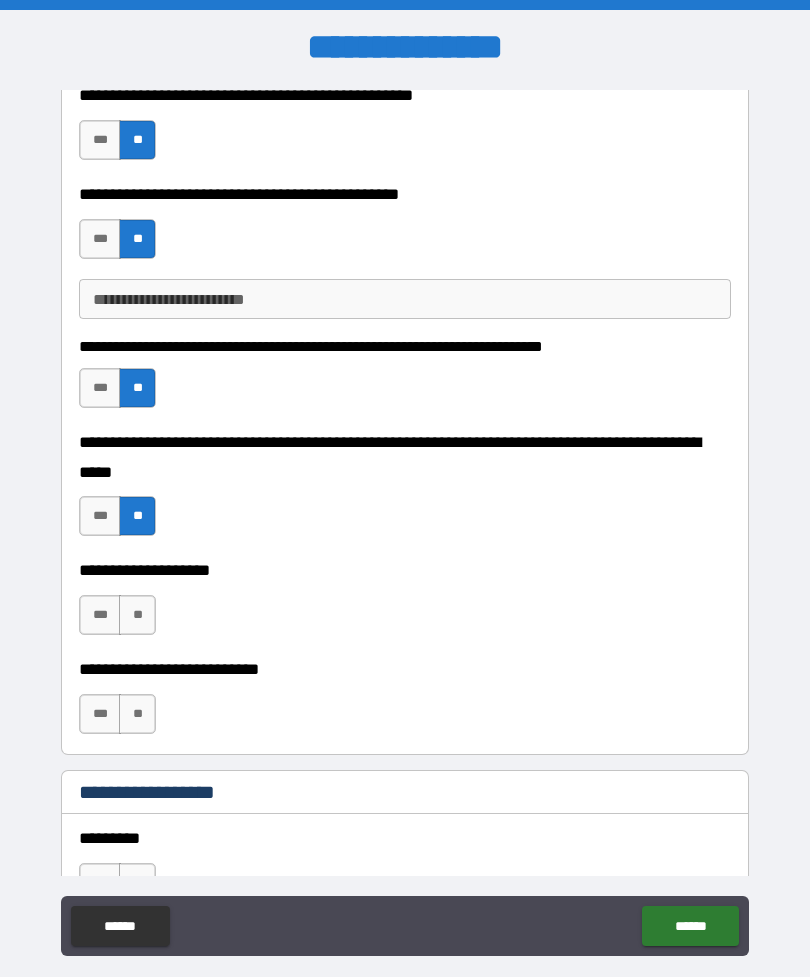 click on "***" at bounding box center [100, 615] 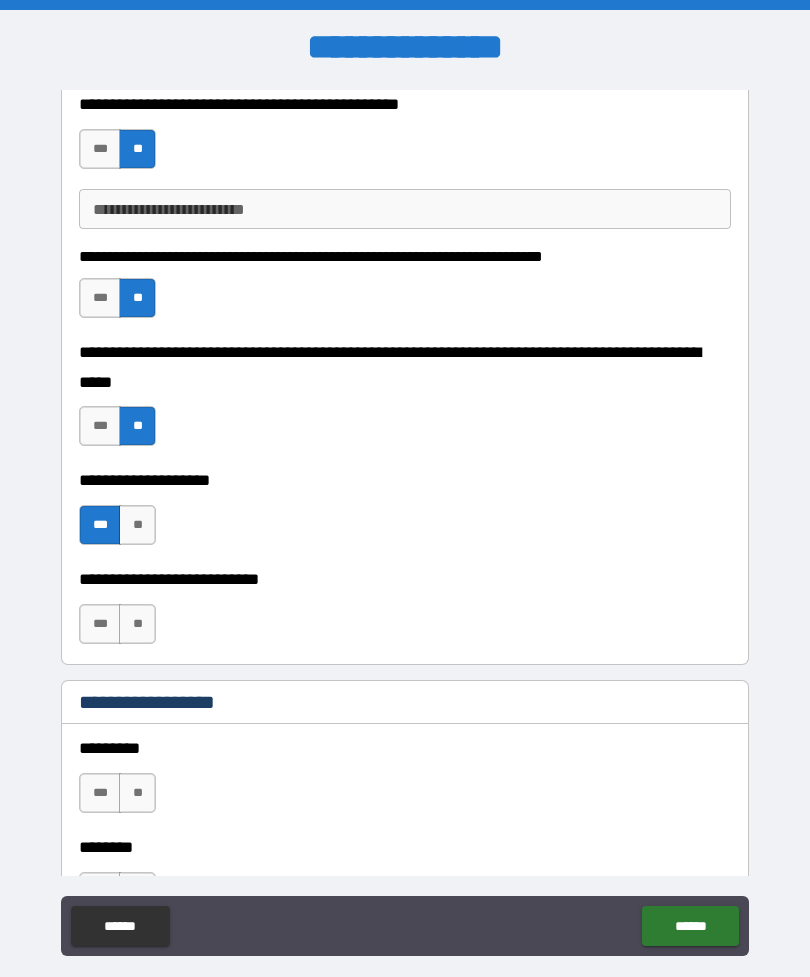 scroll, scrollTop: 698, scrollLeft: 0, axis: vertical 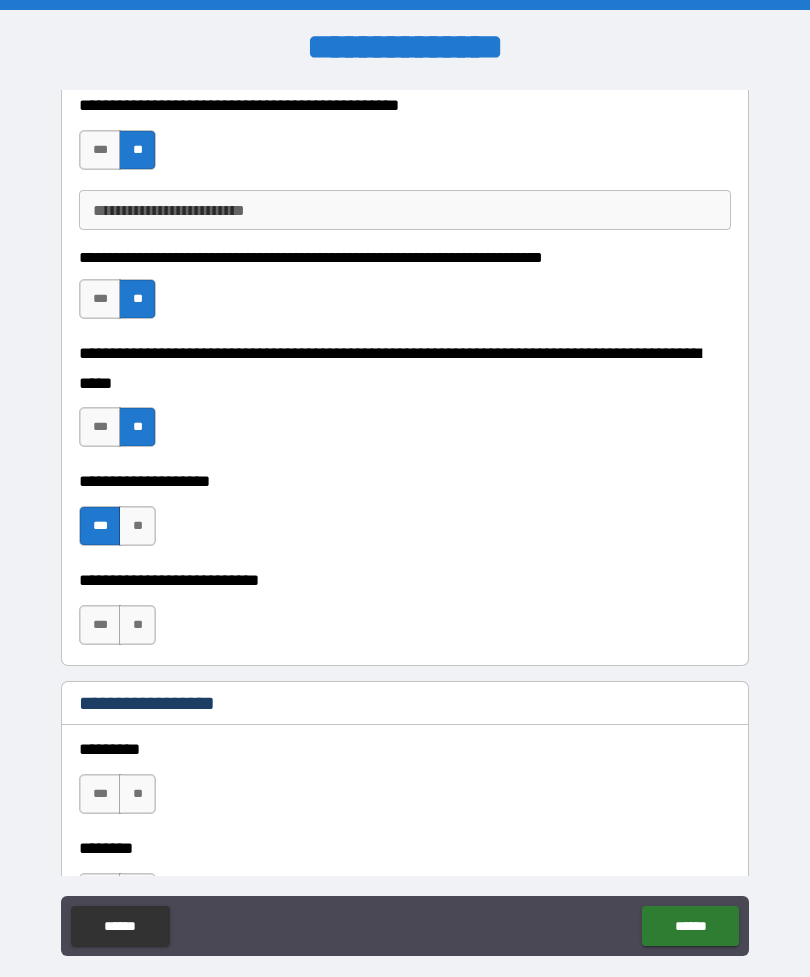 click on "**" at bounding box center [137, 625] 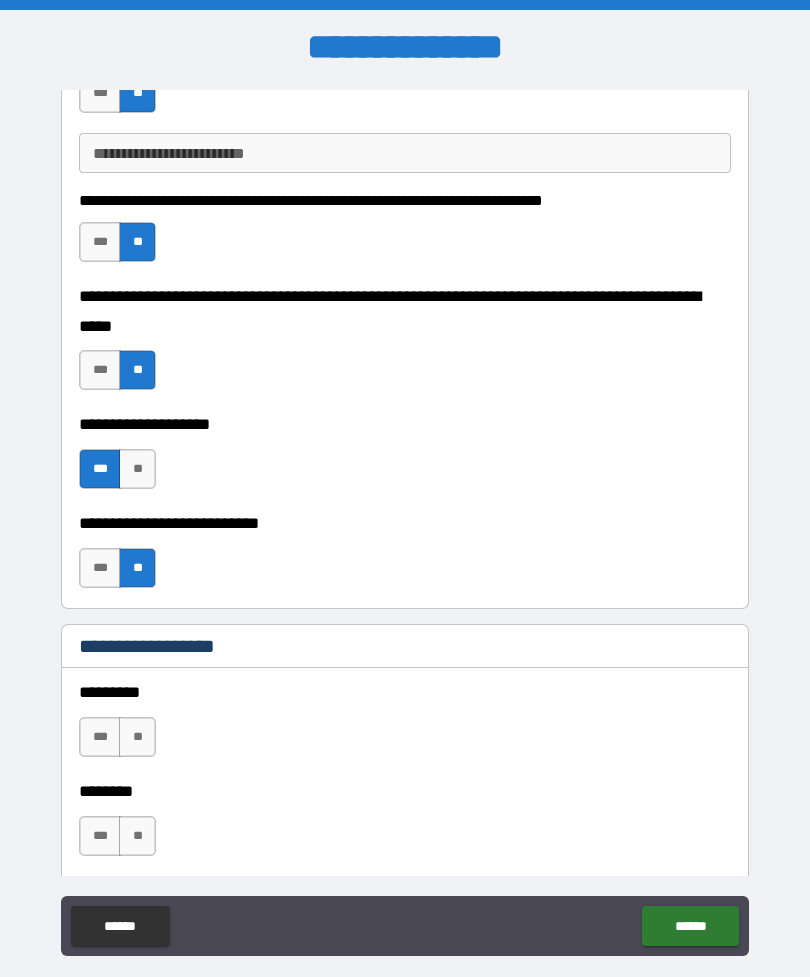 scroll, scrollTop: 865, scrollLeft: 0, axis: vertical 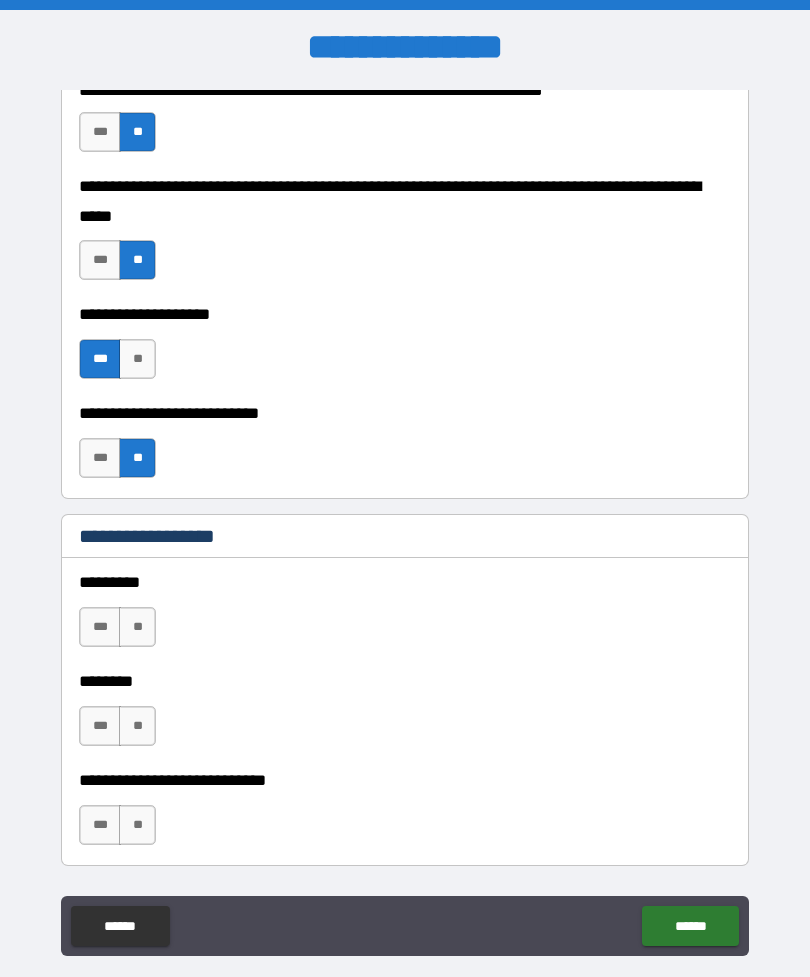 click on "**" at bounding box center [137, 627] 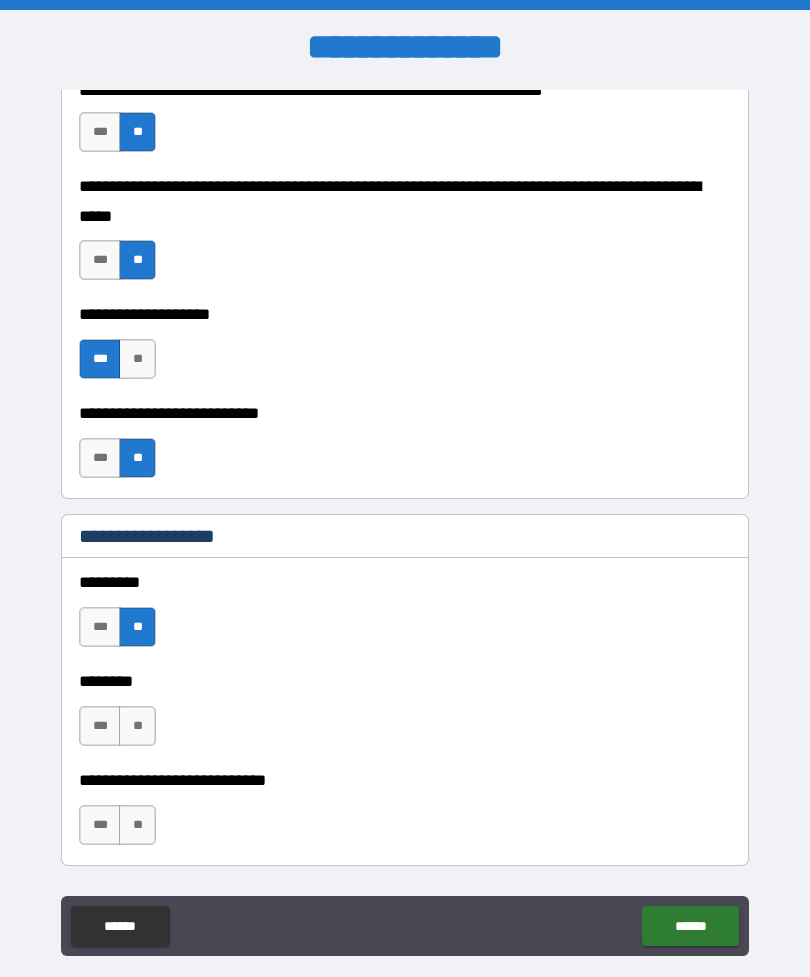 scroll, scrollTop: 958, scrollLeft: 0, axis: vertical 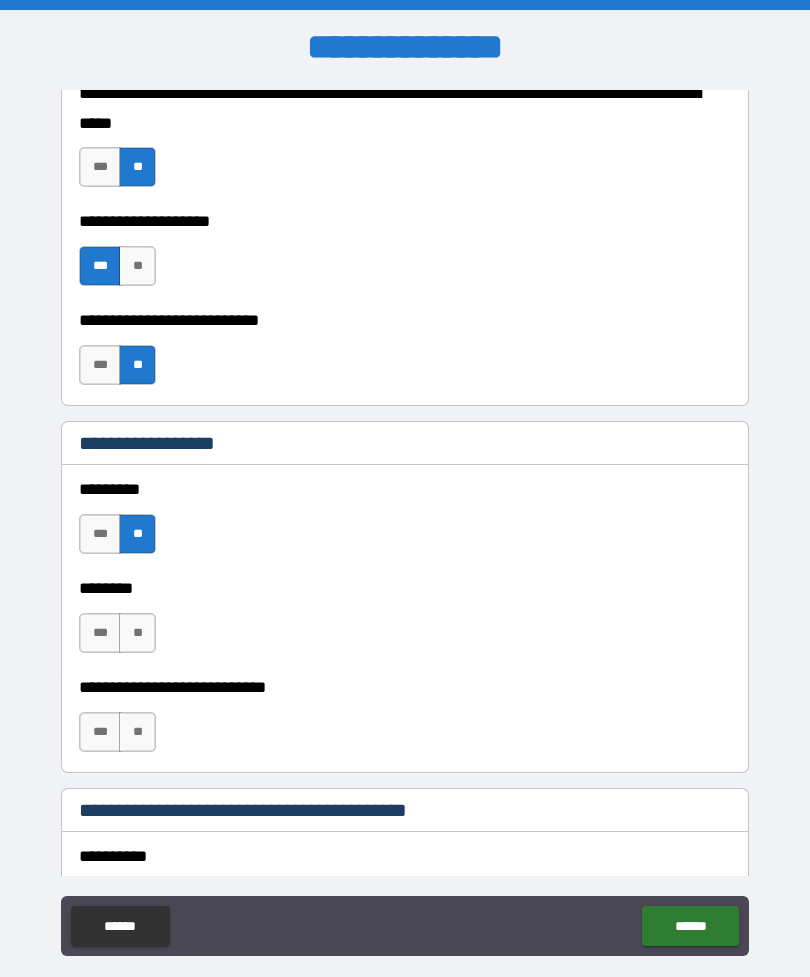 click on "**" at bounding box center [137, 534] 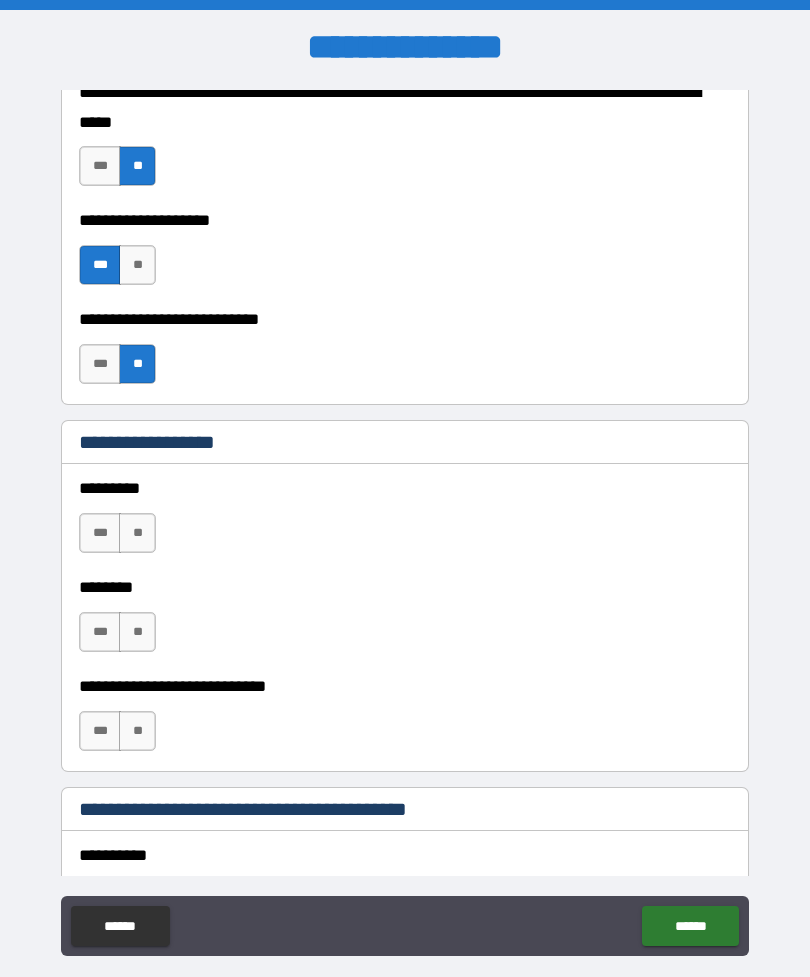 scroll, scrollTop: 957, scrollLeft: 0, axis: vertical 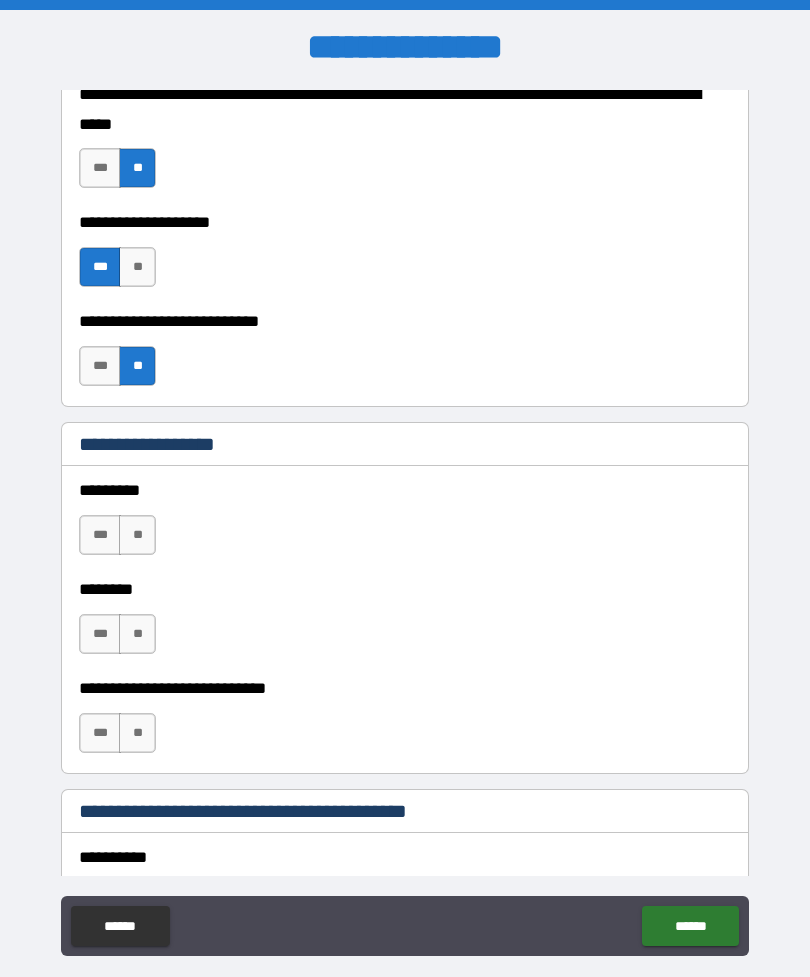 click on "**" at bounding box center [137, 267] 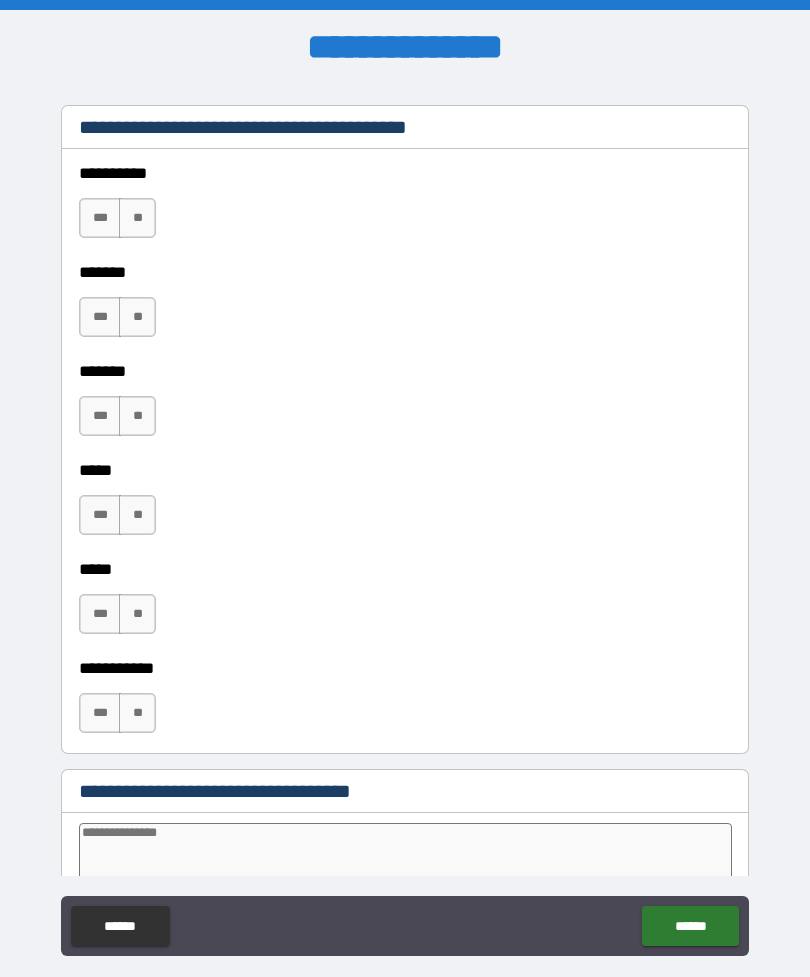 scroll, scrollTop: 1642, scrollLeft: 0, axis: vertical 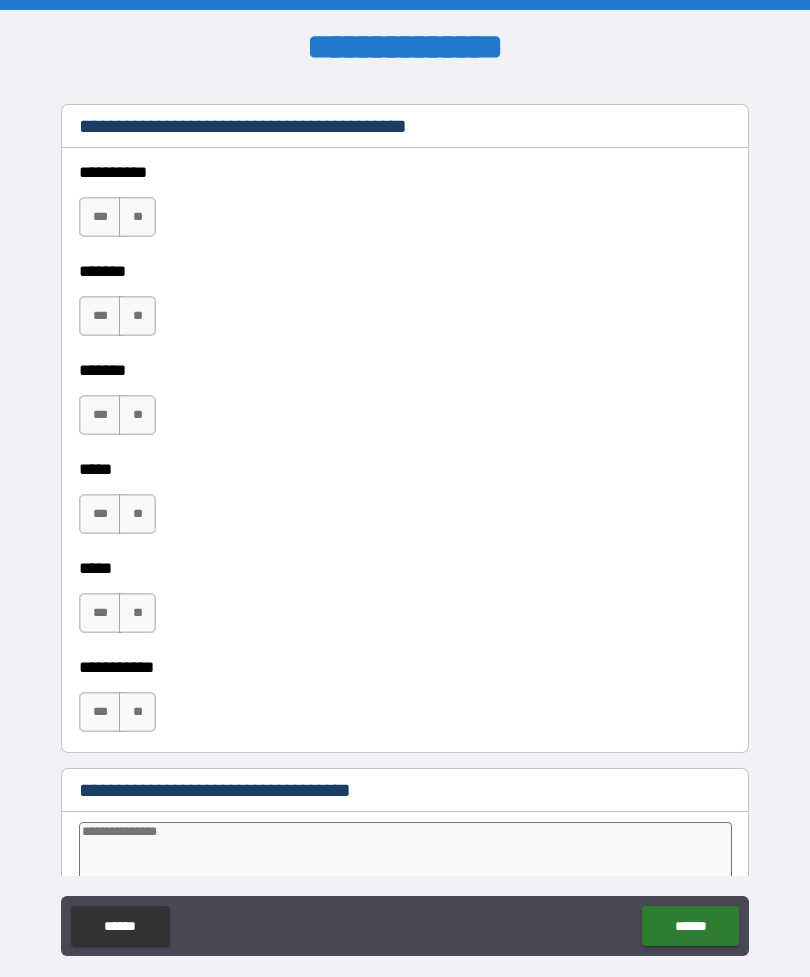 click on "**" at bounding box center (137, 217) 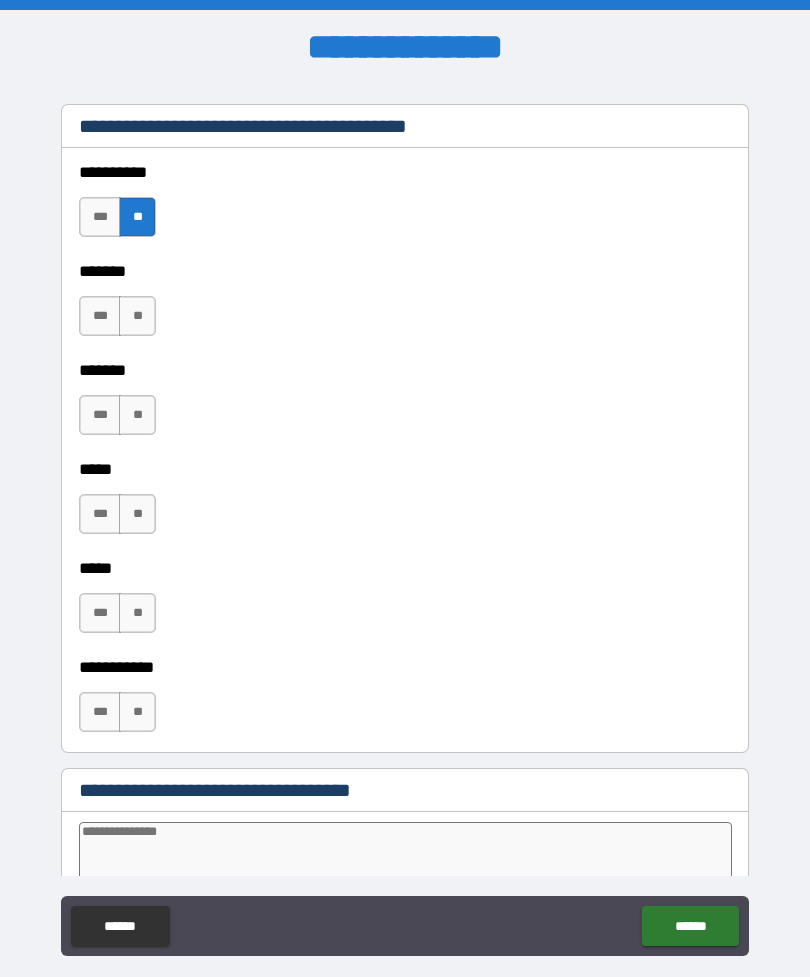 click on "**" at bounding box center [137, 316] 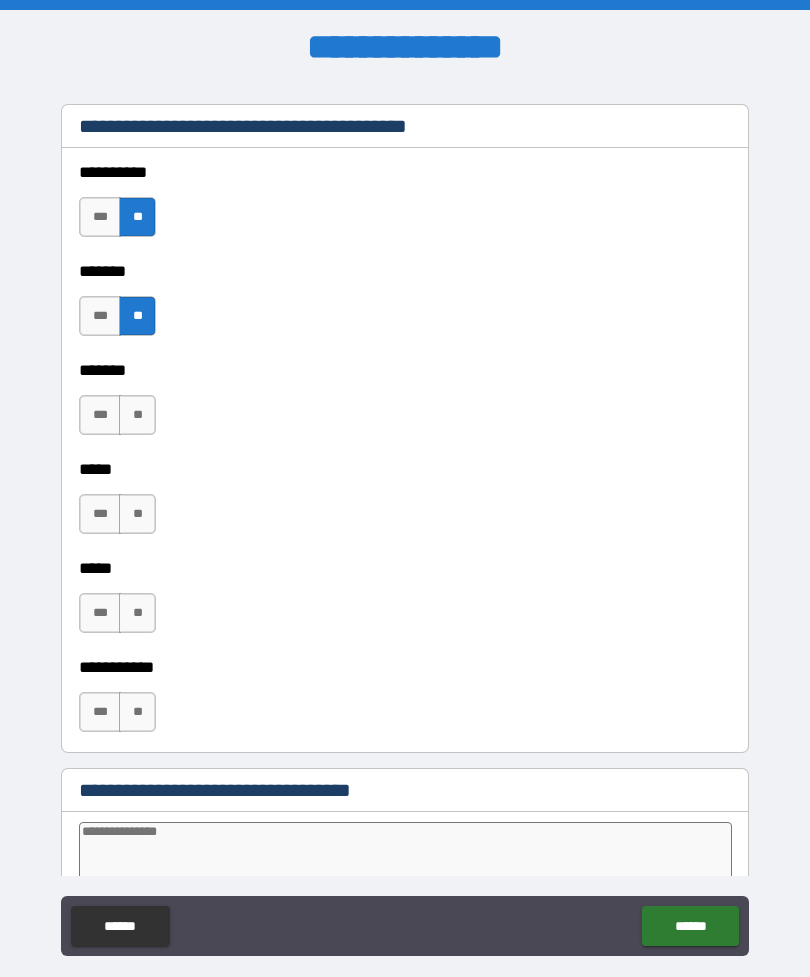 click on "**" at bounding box center [137, 415] 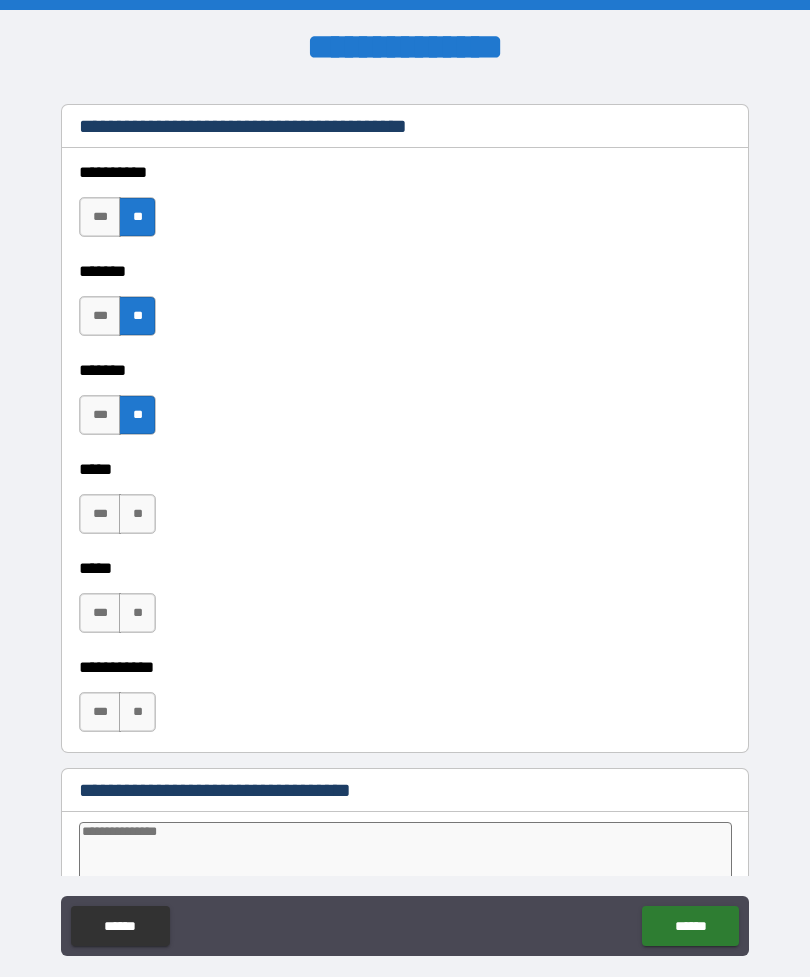 click on "**" at bounding box center [137, 514] 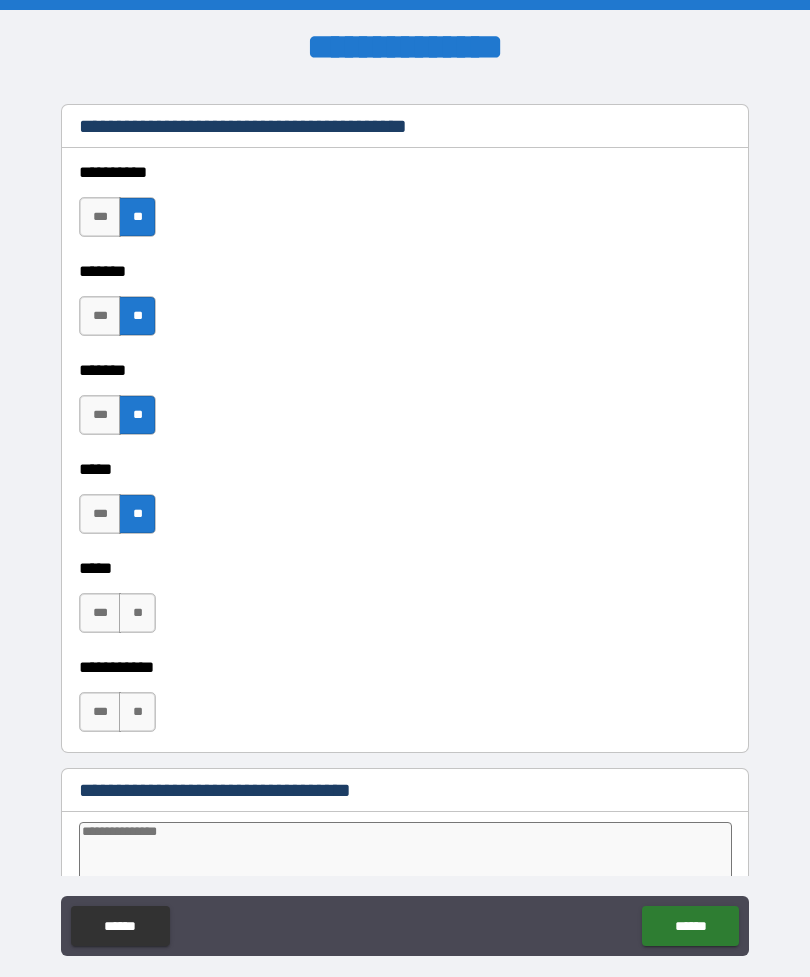 click on "**" at bounding box center [137, 613] 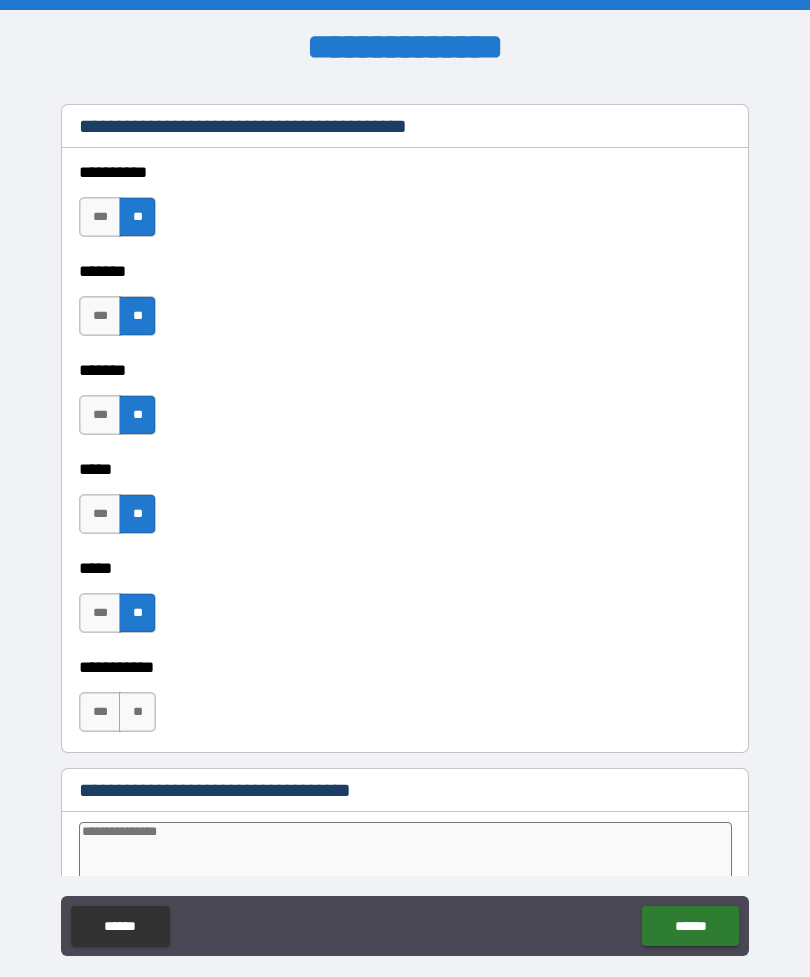 click on "**" at bounding box center [137, 712] 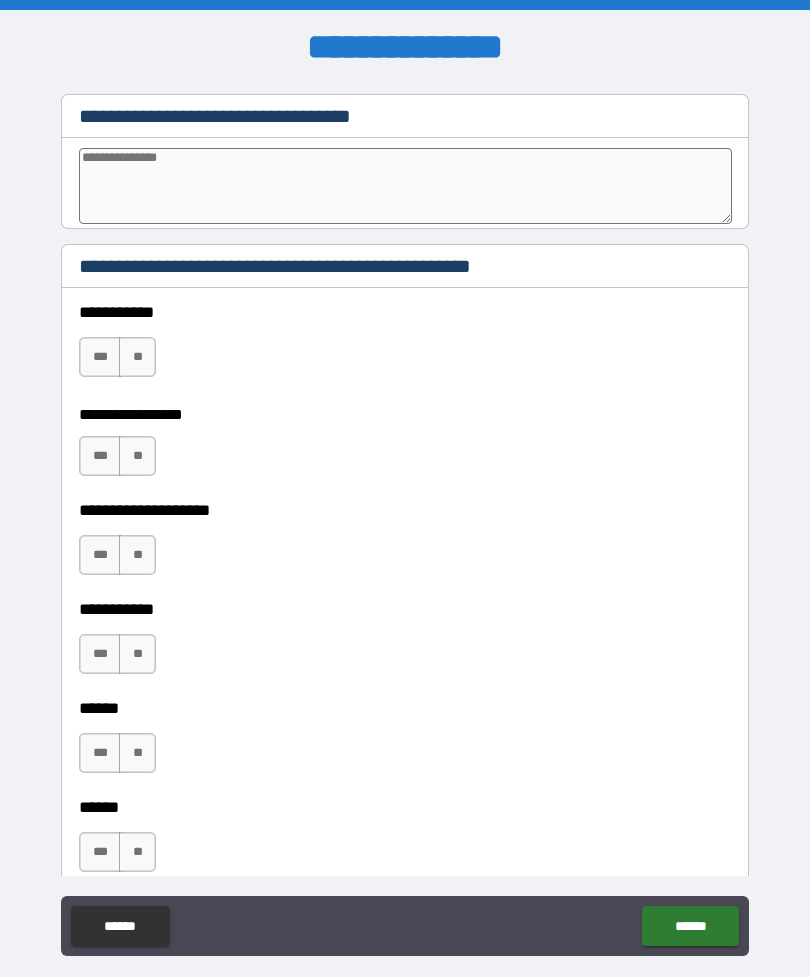 scroll, scrollTop: 2317, scrollLeft: 0, axis: vertical 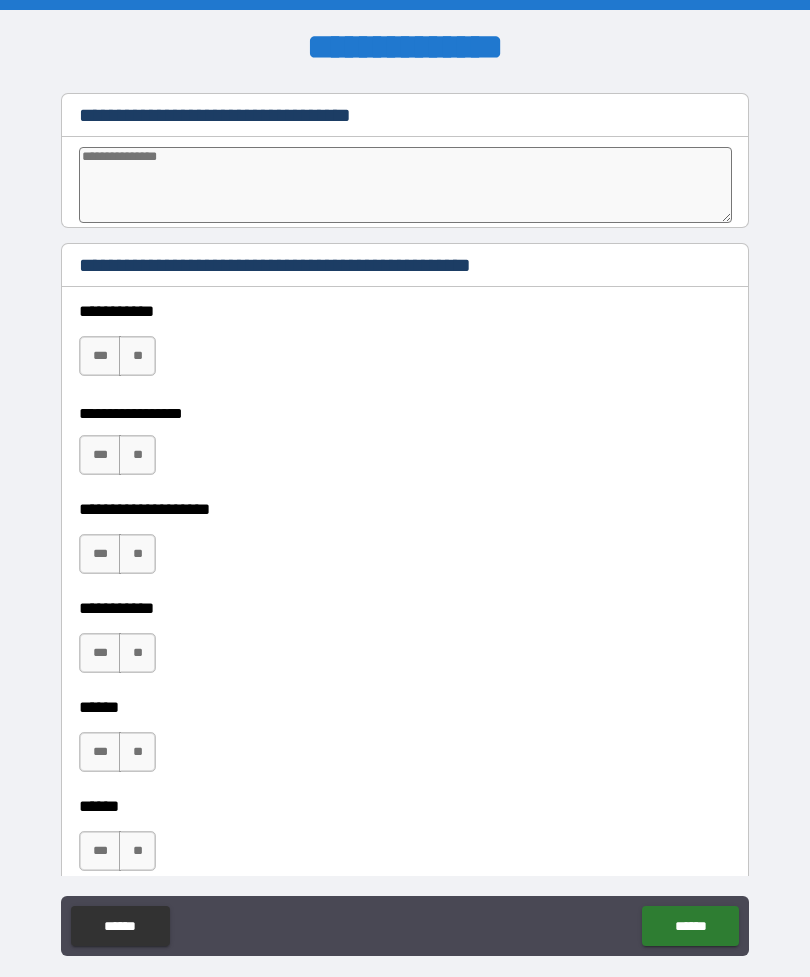 click on "**" at bounding box center (137, 356) 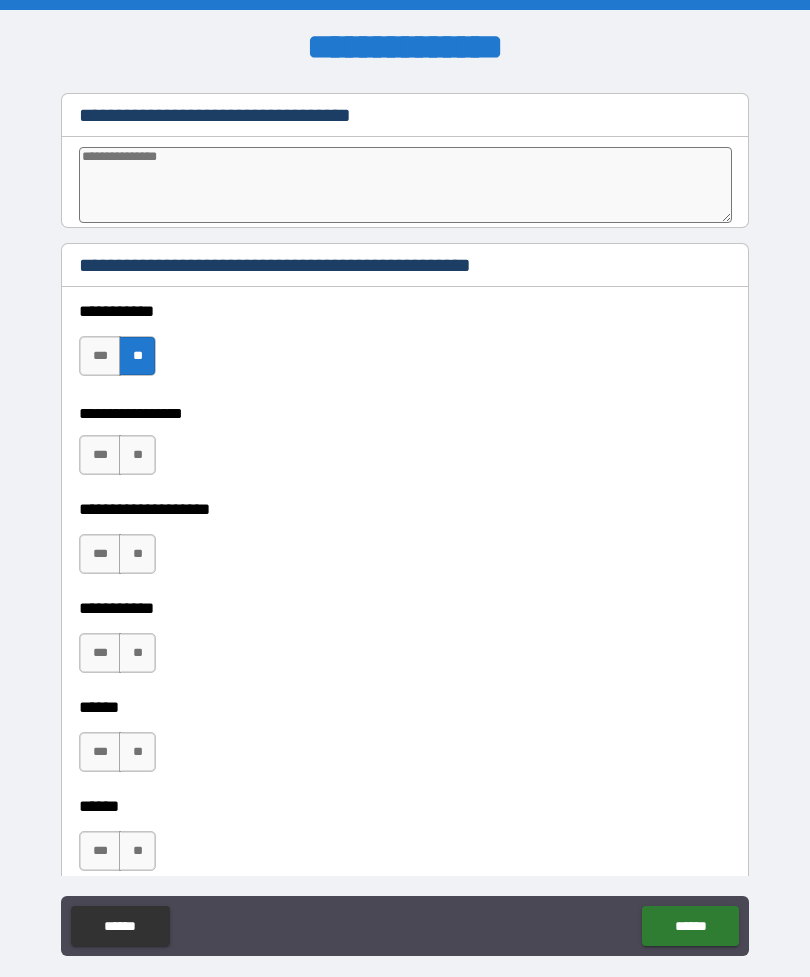 click on "**" at bounding box center [137, 455] 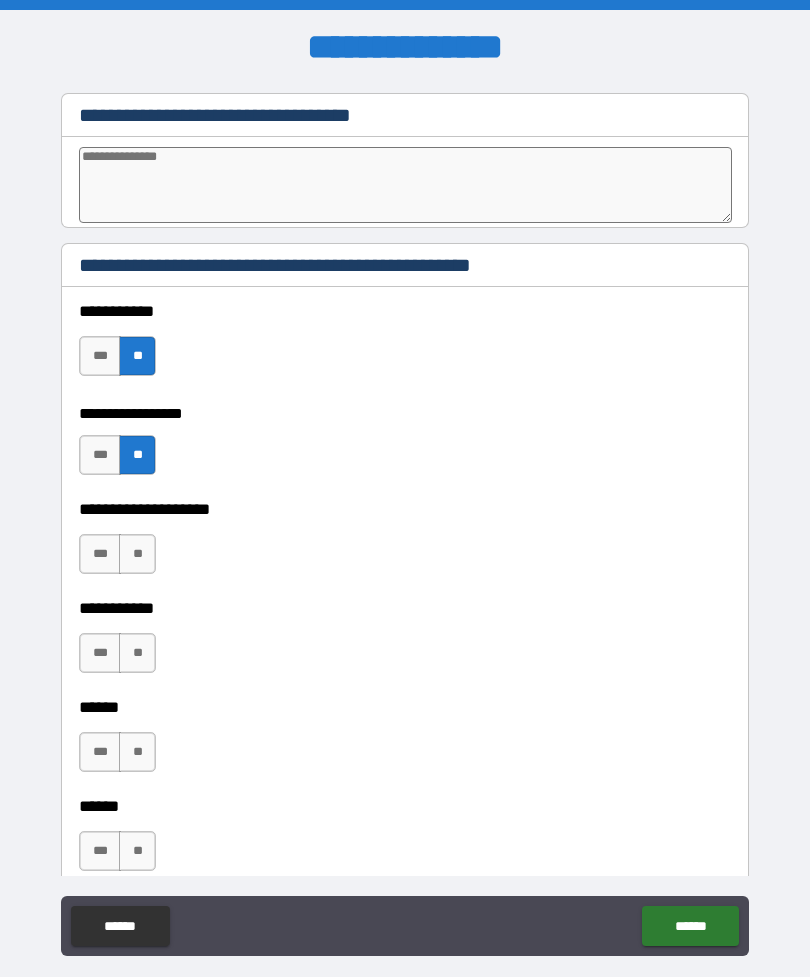 click on "**" at bounding box center (137, 554) 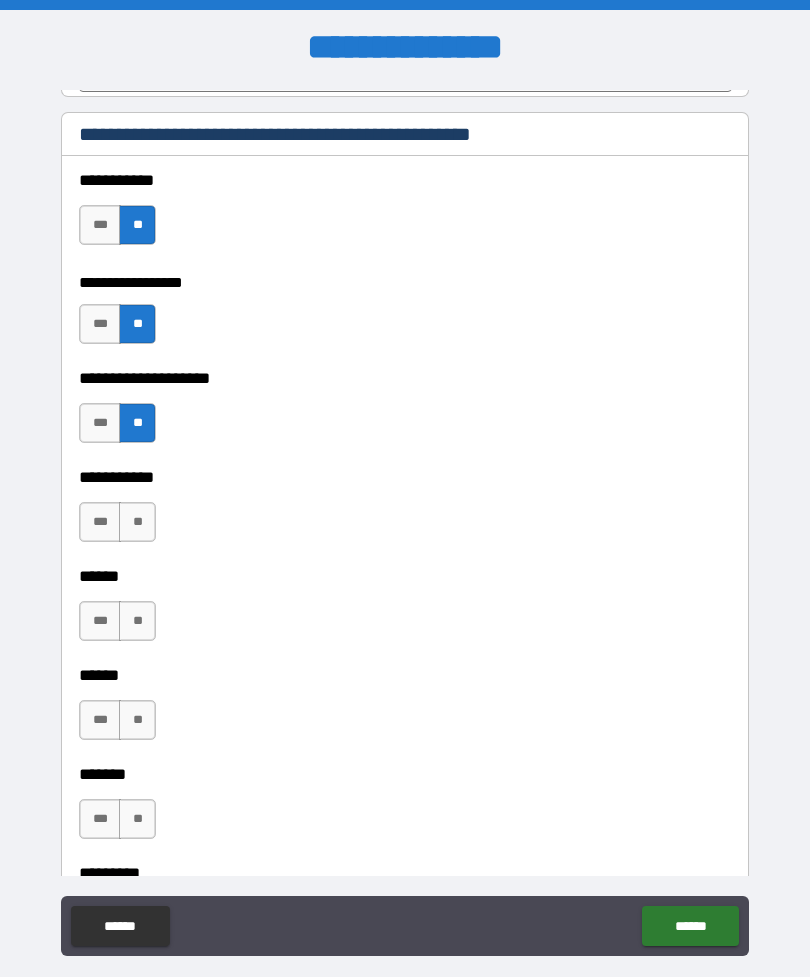 scroll, scrollTop: 2449, scrollLeft: 0, axis: vertical 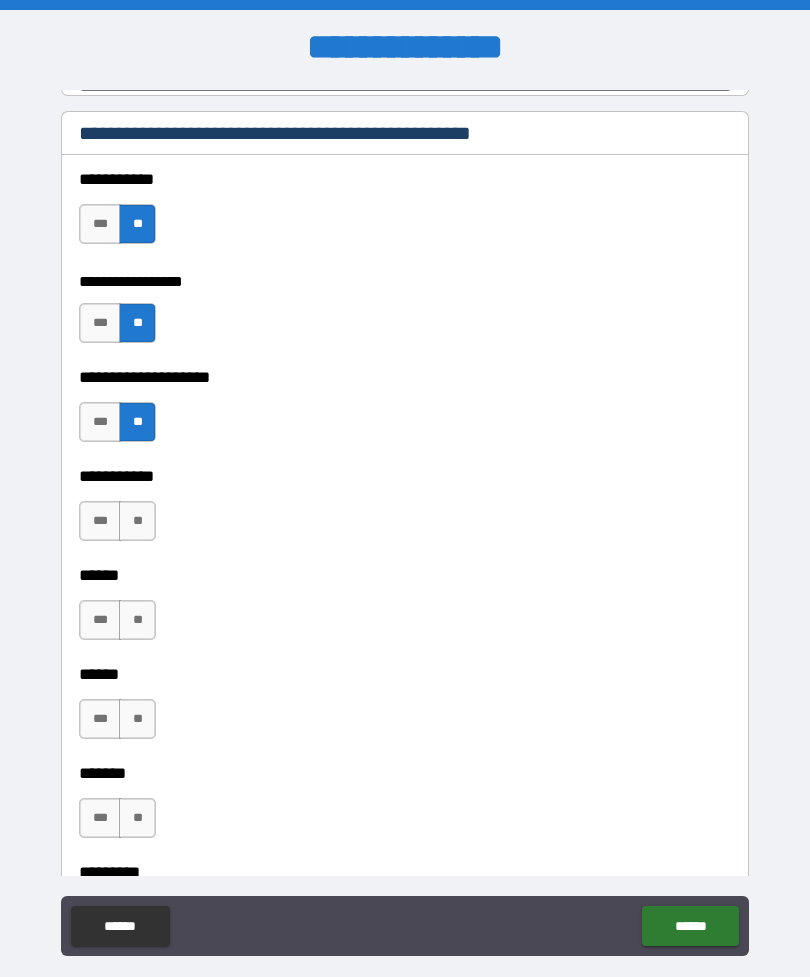 click on "**" at bounding box center (137, 521) 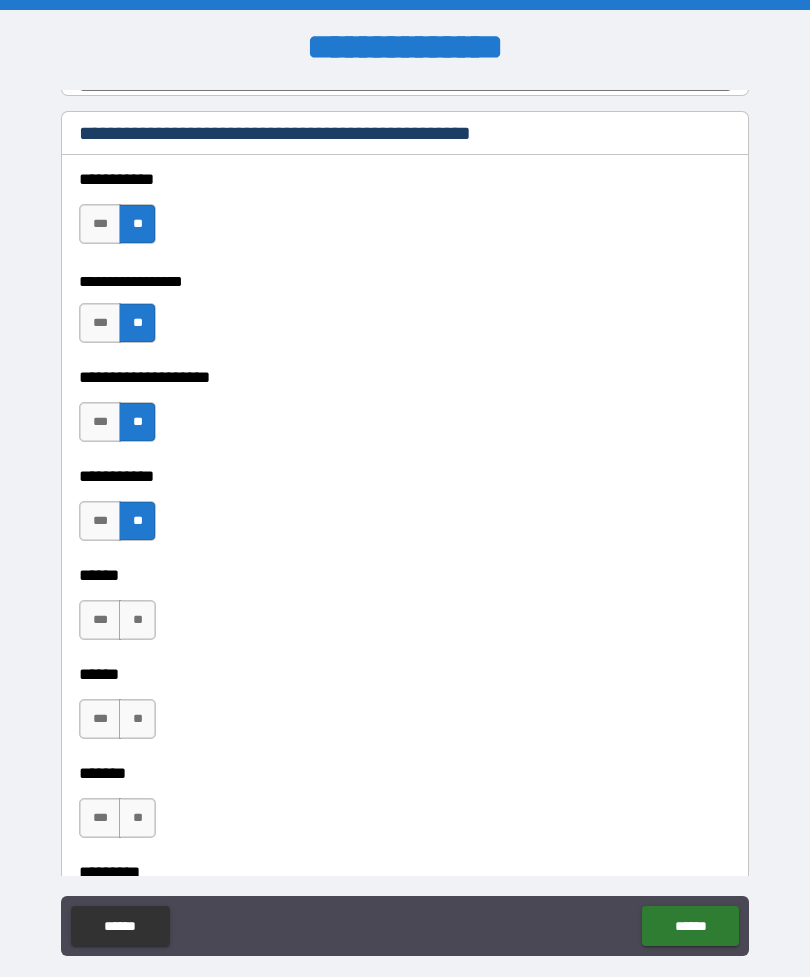 click on "**" at bounding box center (137, 620) 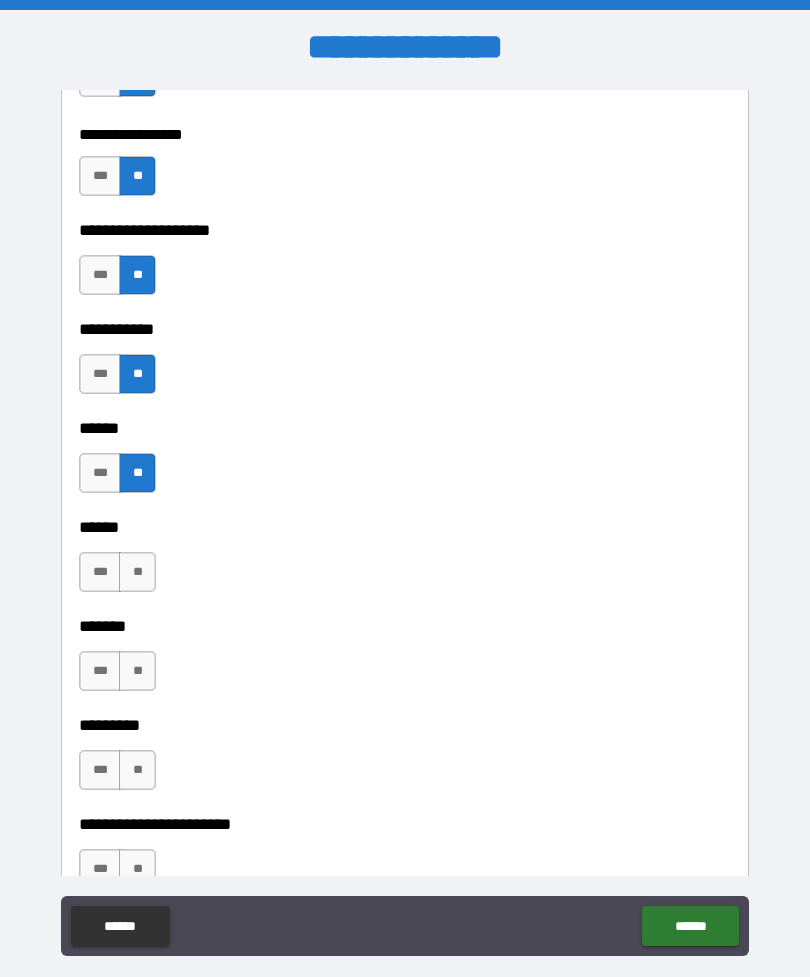 scroll, scrollTop: 2597, scrollLeft: 0, axis: vertical 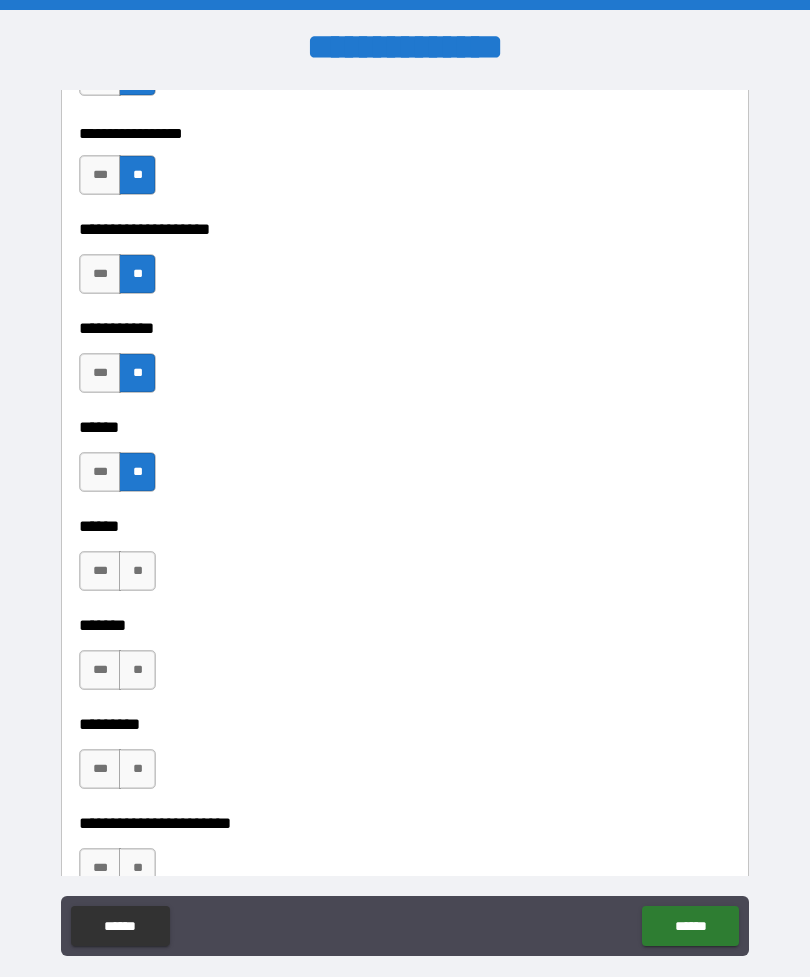 click on "**" at bounding box center [137, 571] 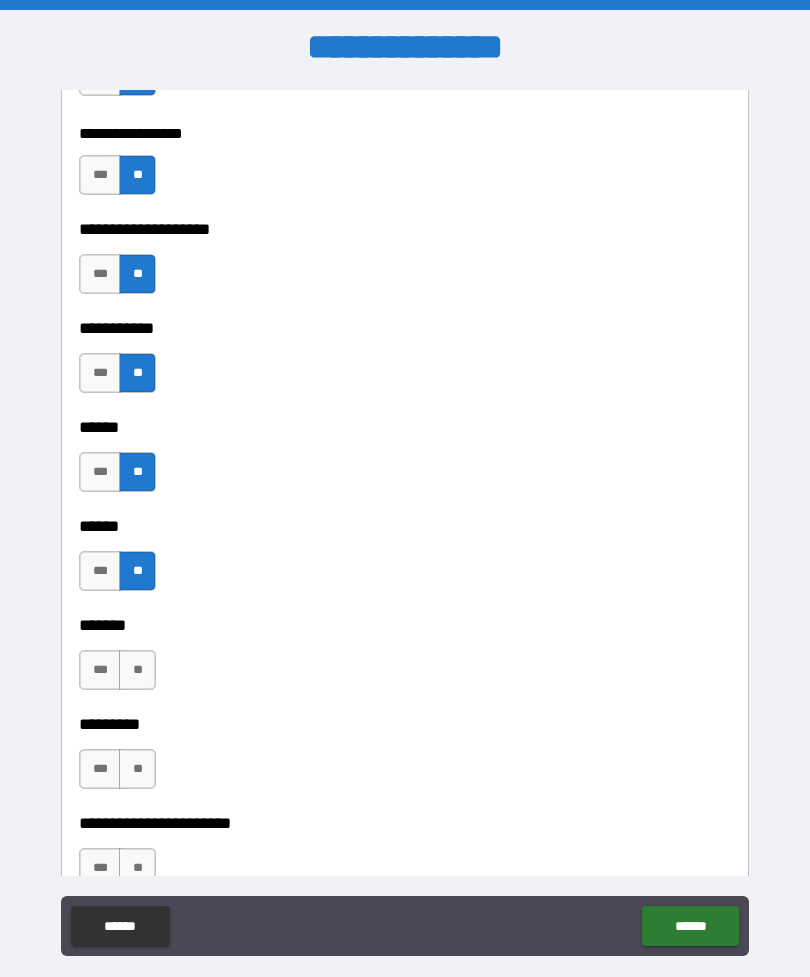 click on "**" at bounding box center [137, 670] 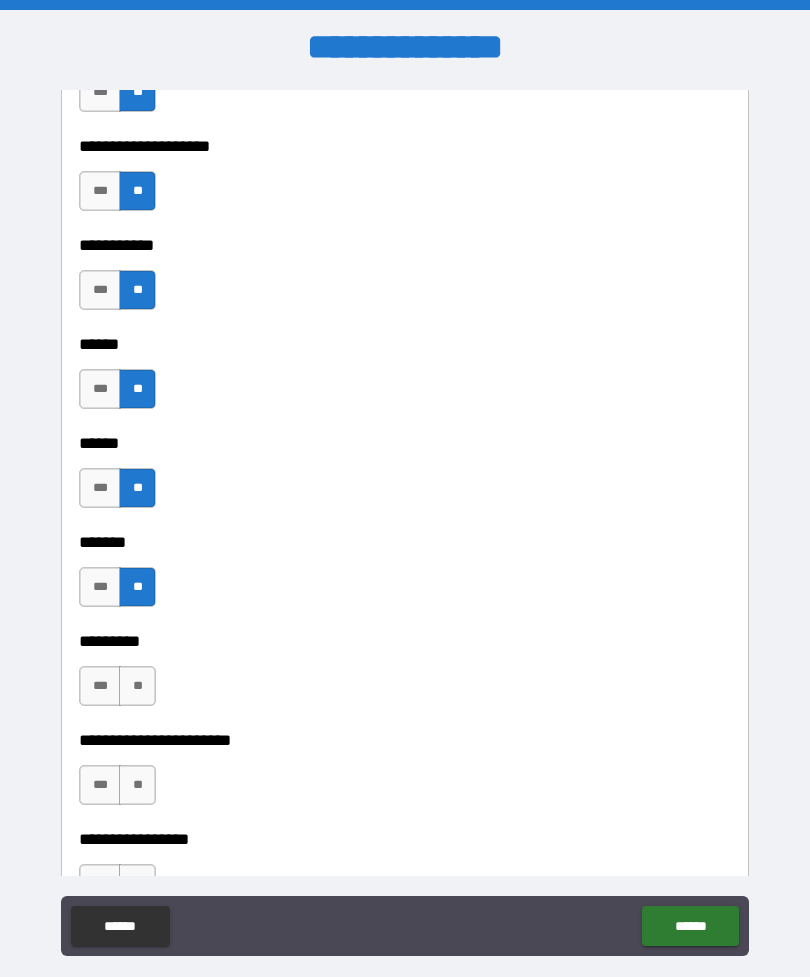 scroll, scrollTop: 2732, scrollLeft: 0, axis: vertical 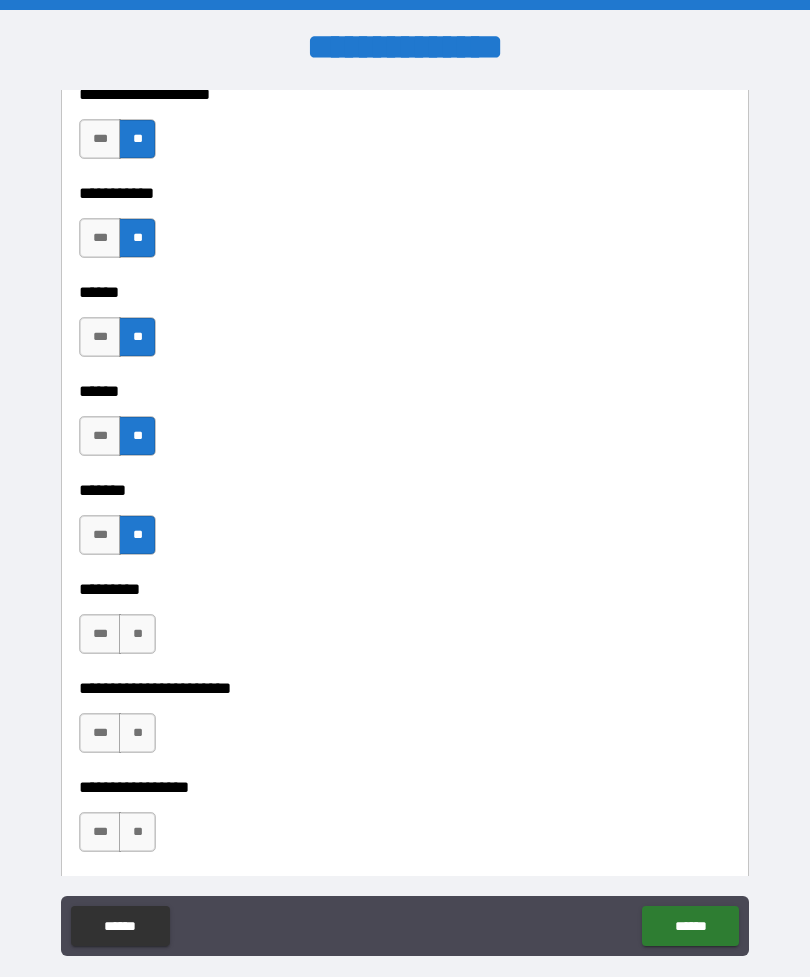 click on "**" at bounding box center (137, 634) 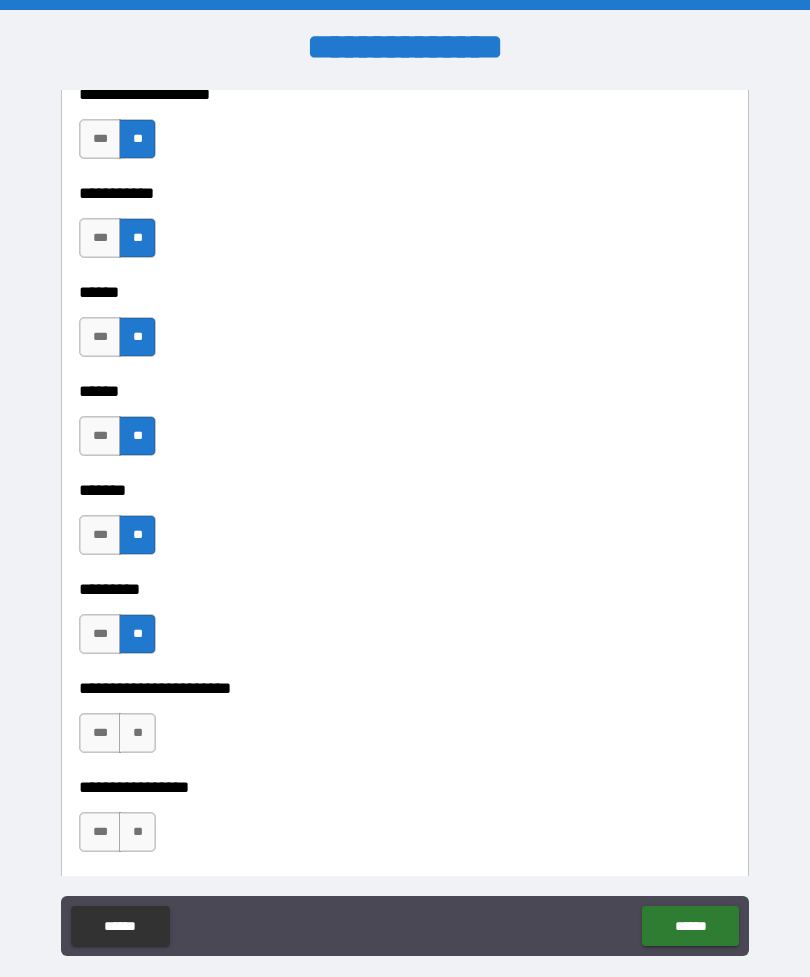 click on "**" at bounding box center [137, 733] 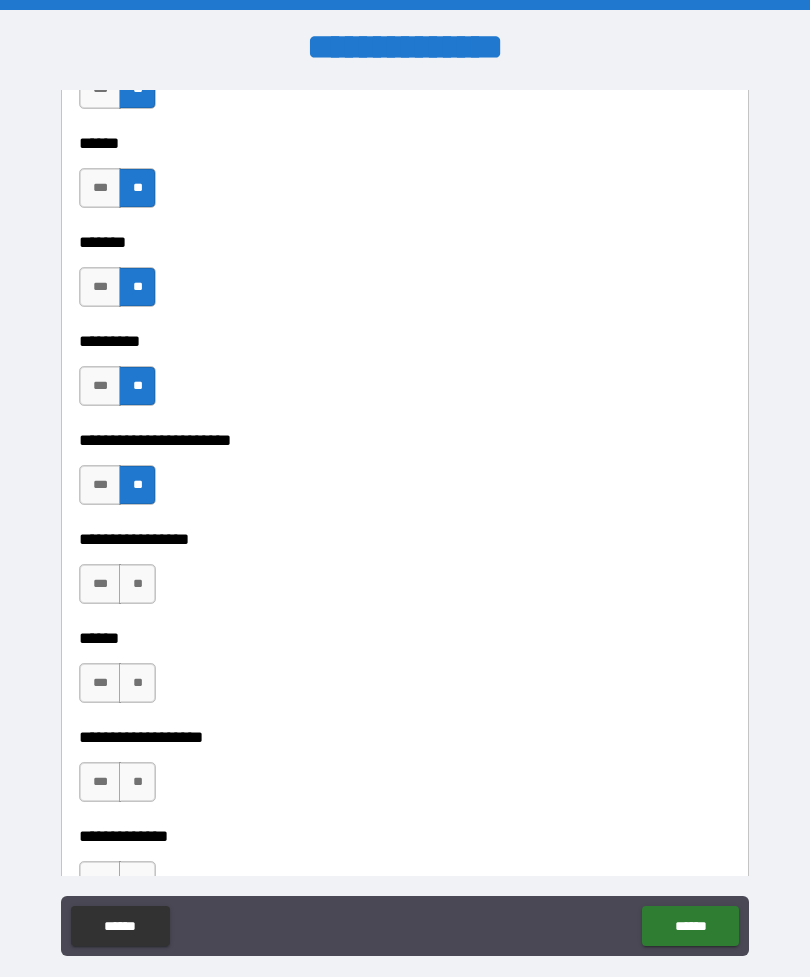 scroll, scrollTop: 3013, scrollLeft: 0, axis: vertical 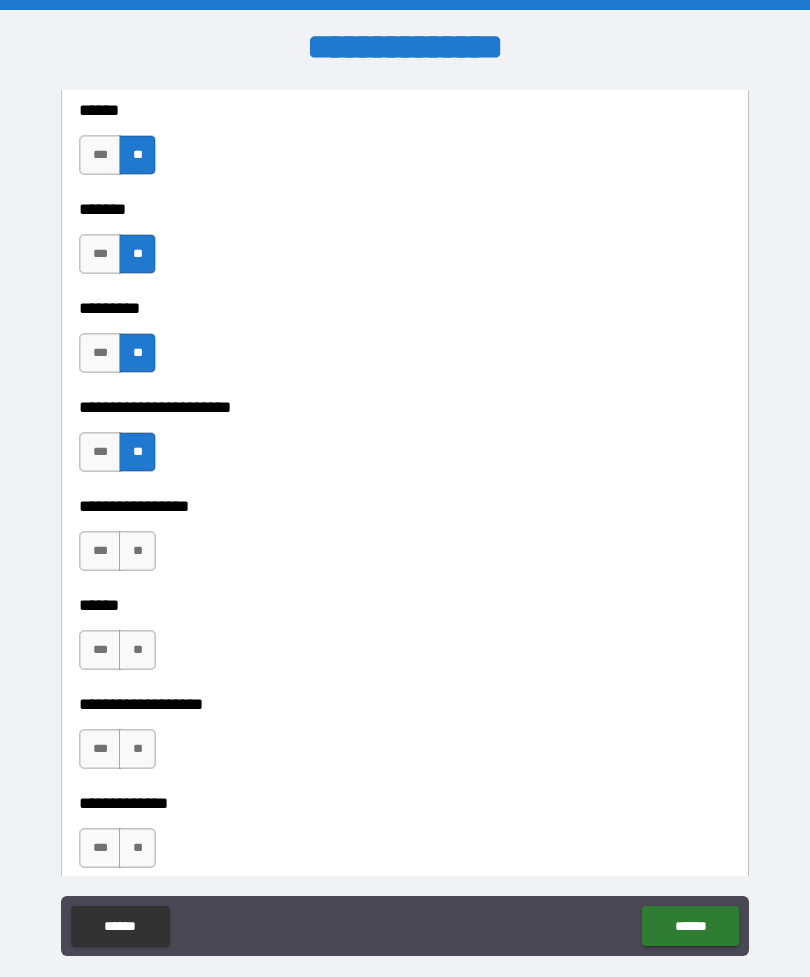 click on "**" at bounding box center [137, 551] 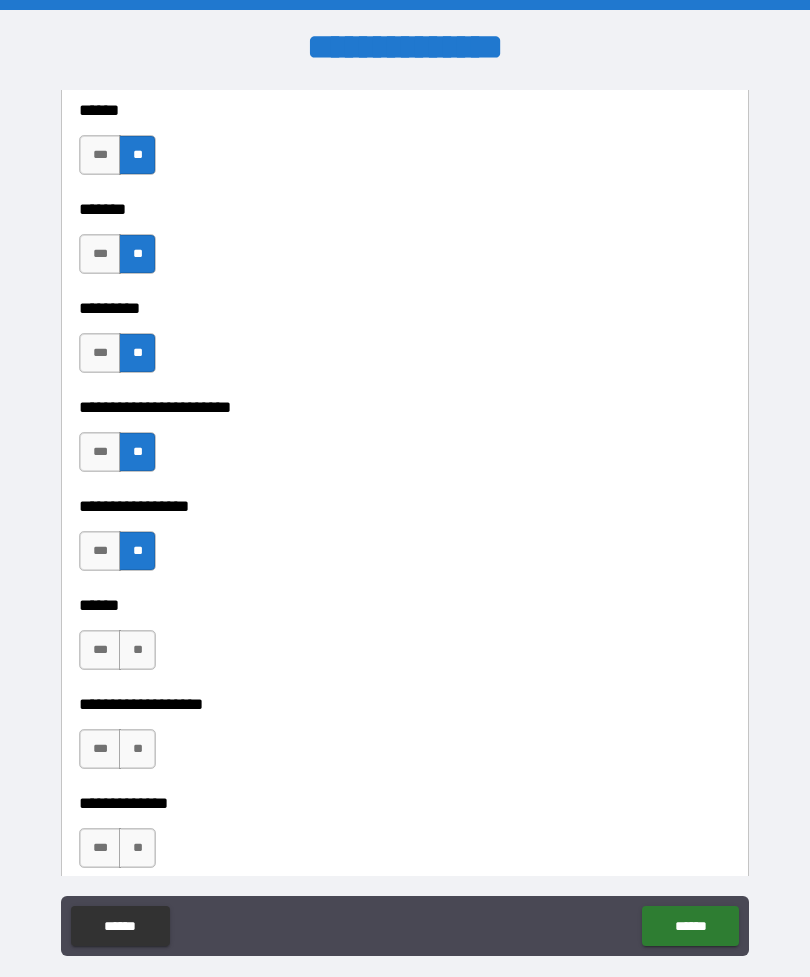 click on "**" at bounding box center [137, 650] 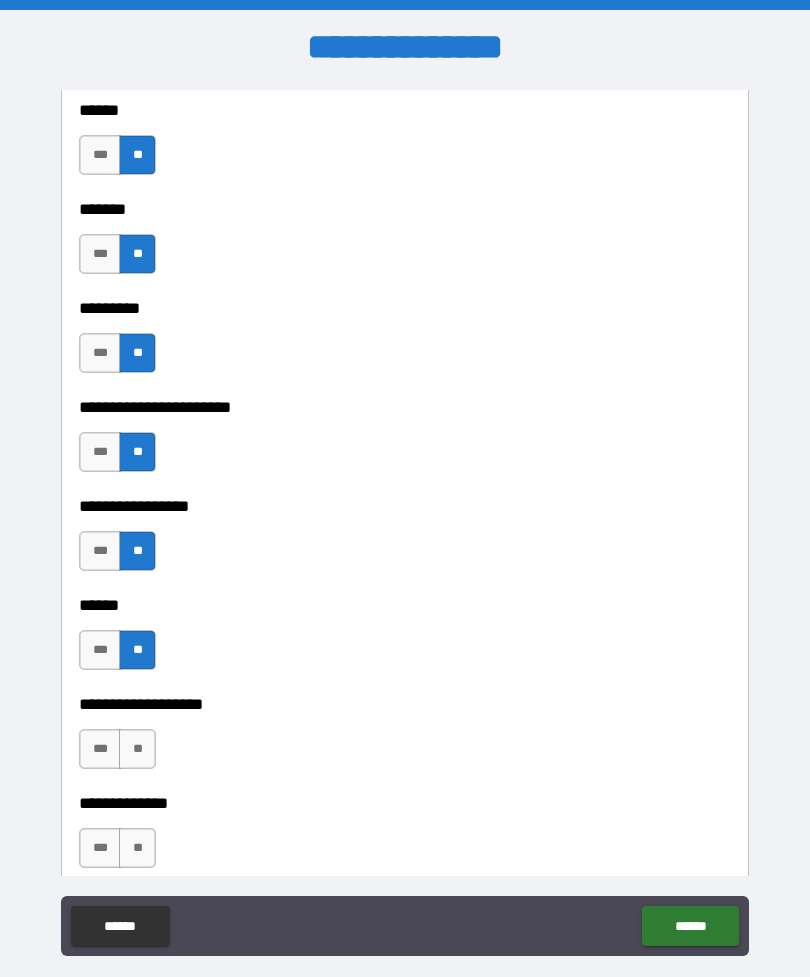 click on "**" at bounding box center [137, 749] 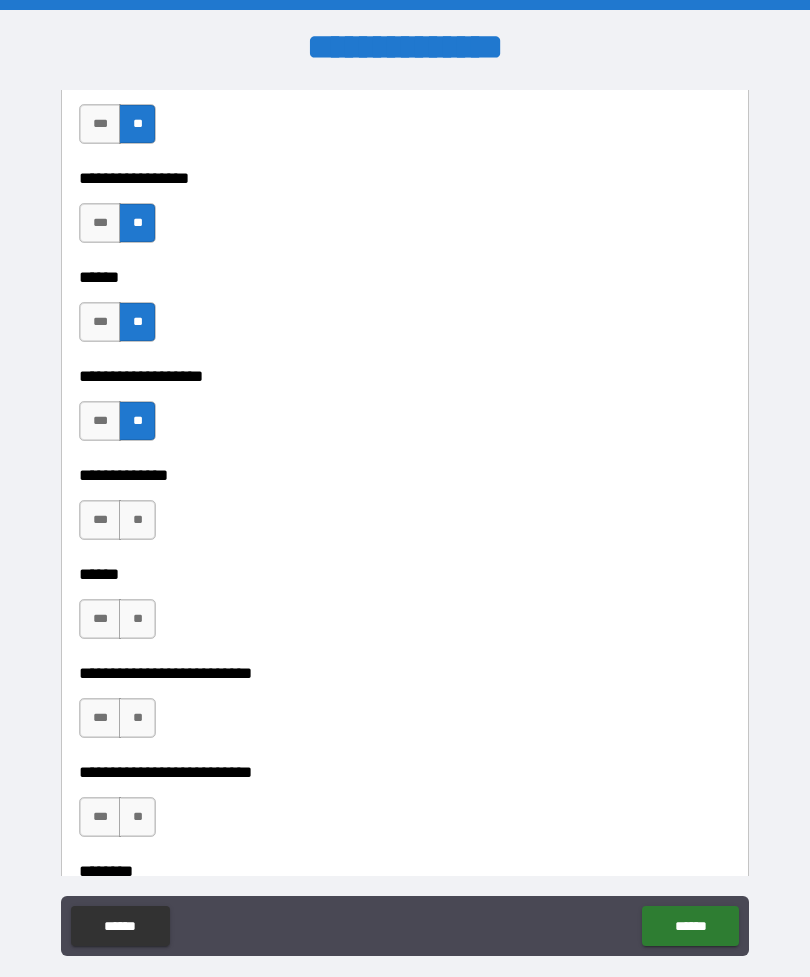 scroll, scrollTop: 3344, scrollLeft: 0, axis: vertical 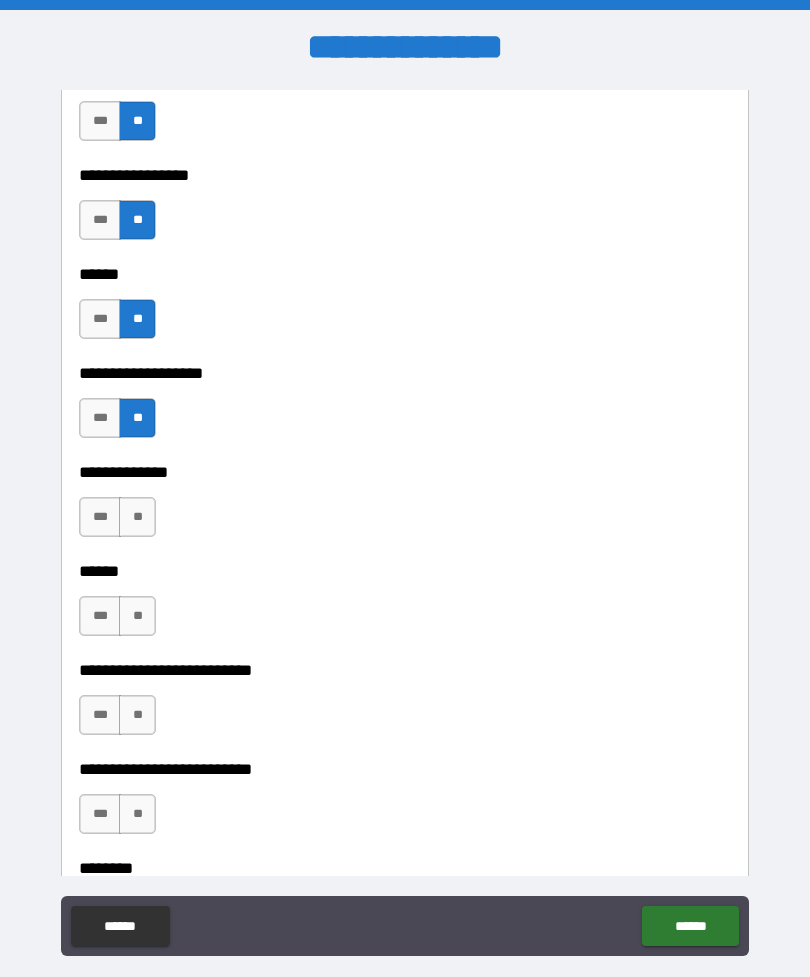 click on "**" at bounding box center (137, 517) 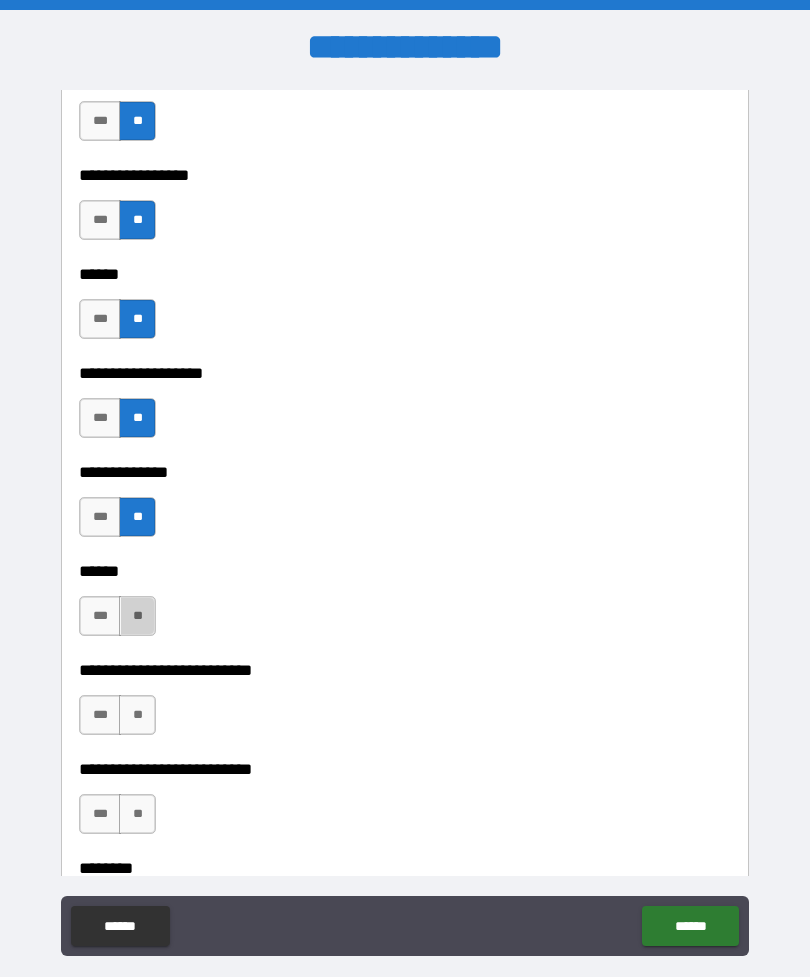 click on "**" at bounding box center (137, 616) 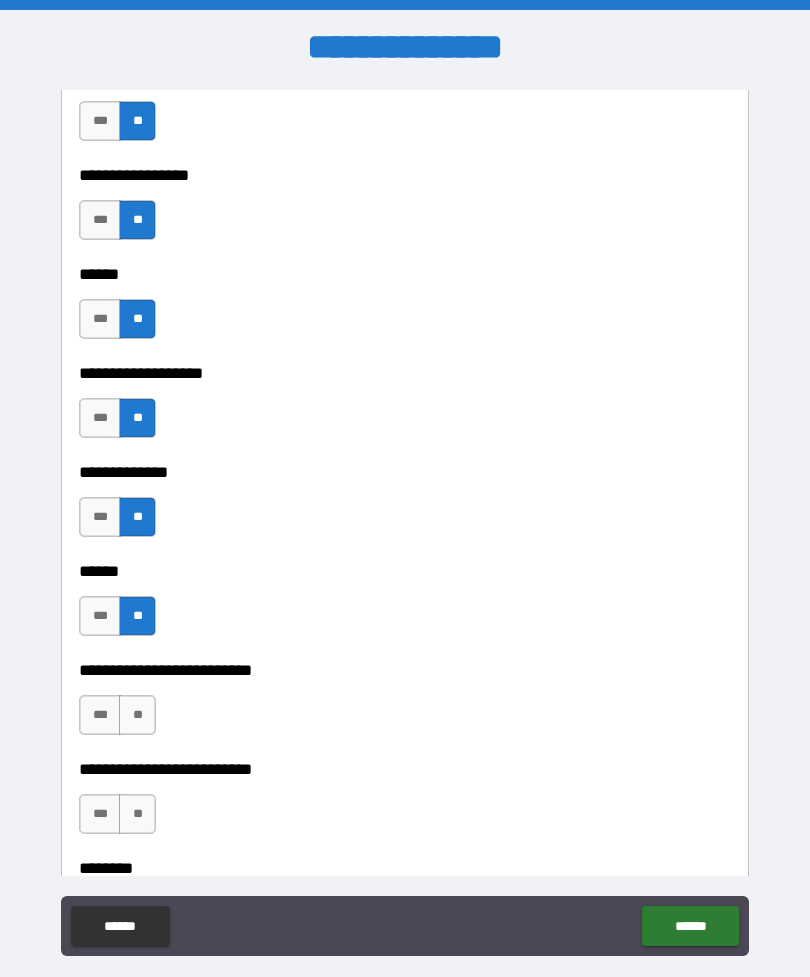 click on "**" at bounding box center (137, 715) 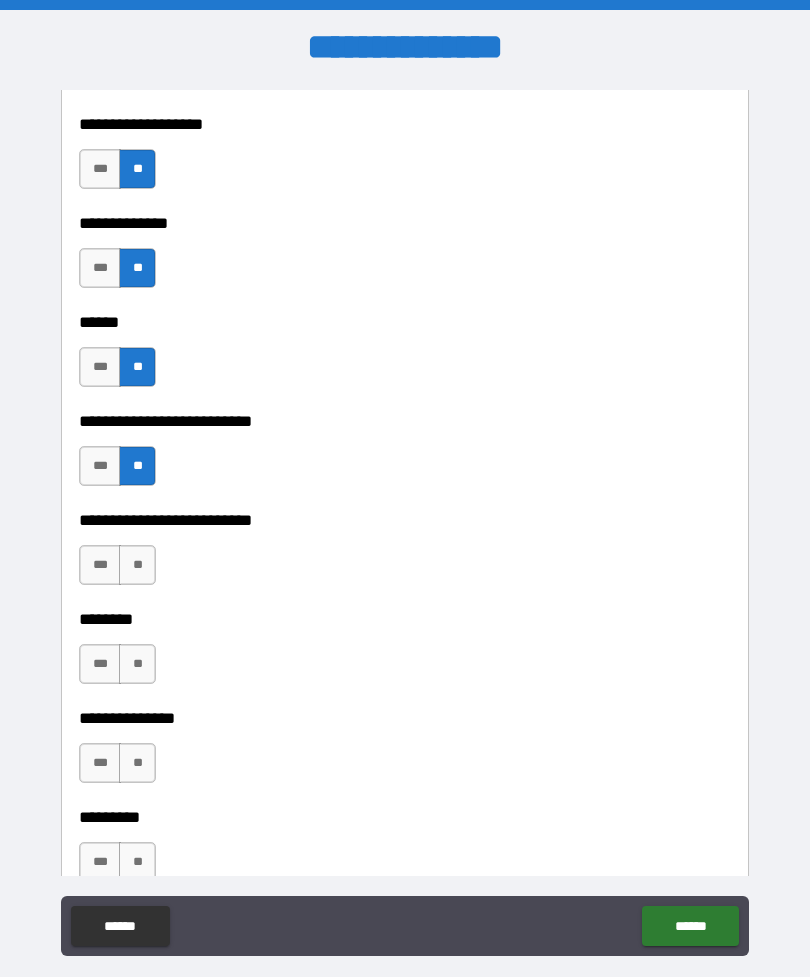 scroll, scrollTop: 3611, scrollLeft: 0, axis: vertical 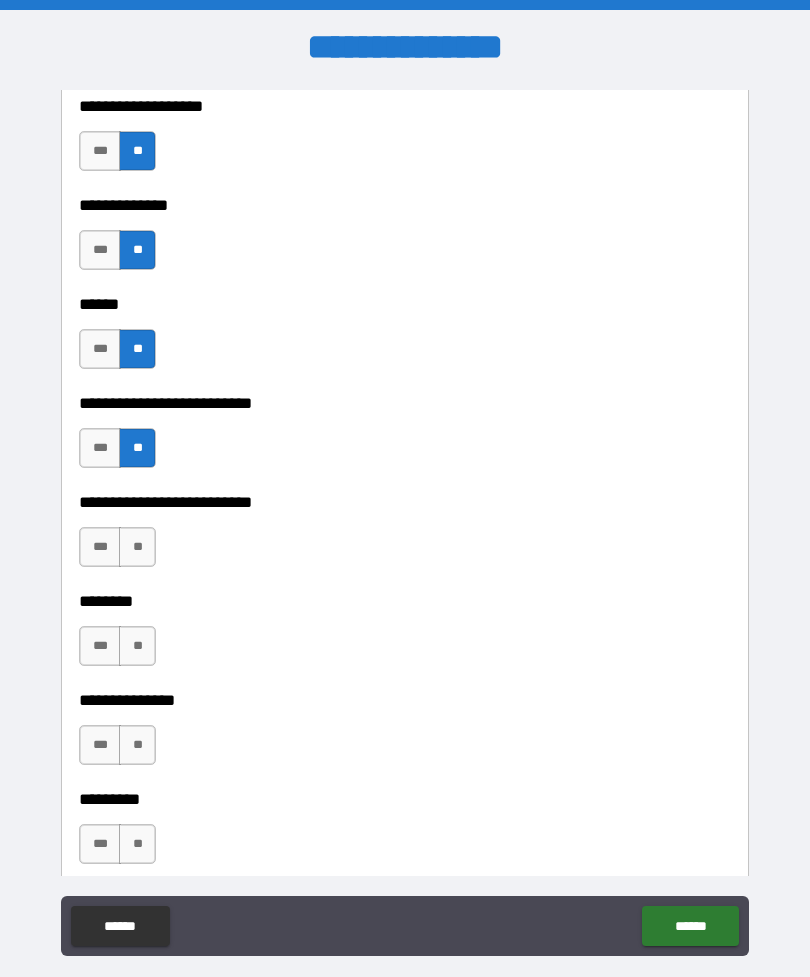 click on "**" at bounding box center [137, 547] 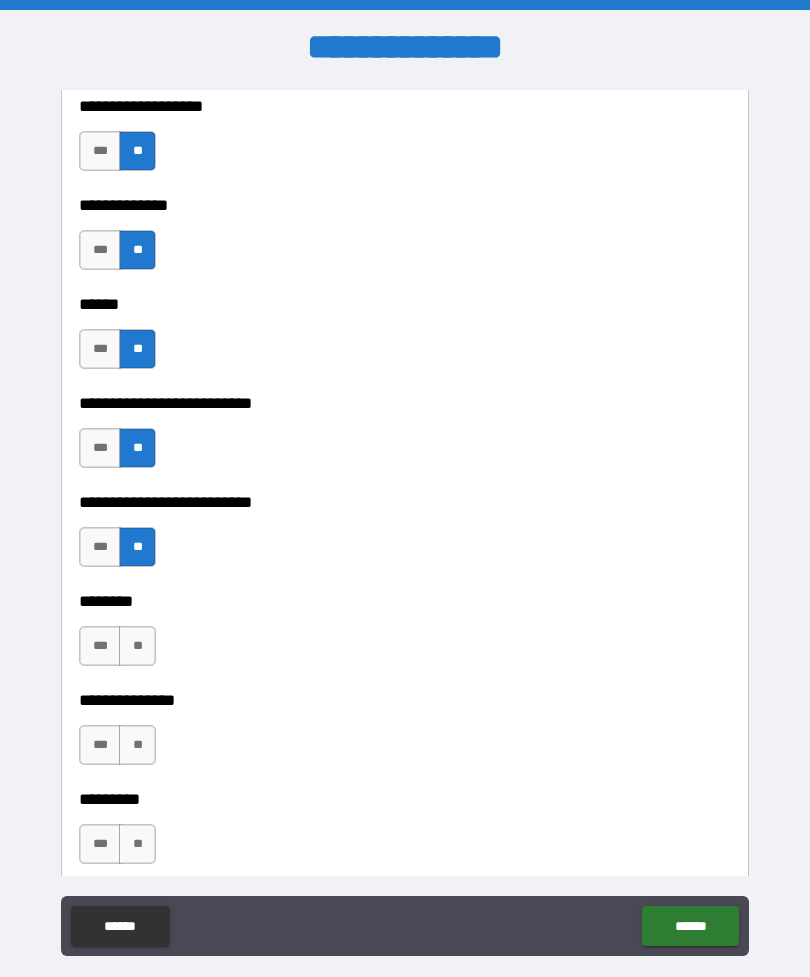 click on "**" at bounding box center [137, 646] 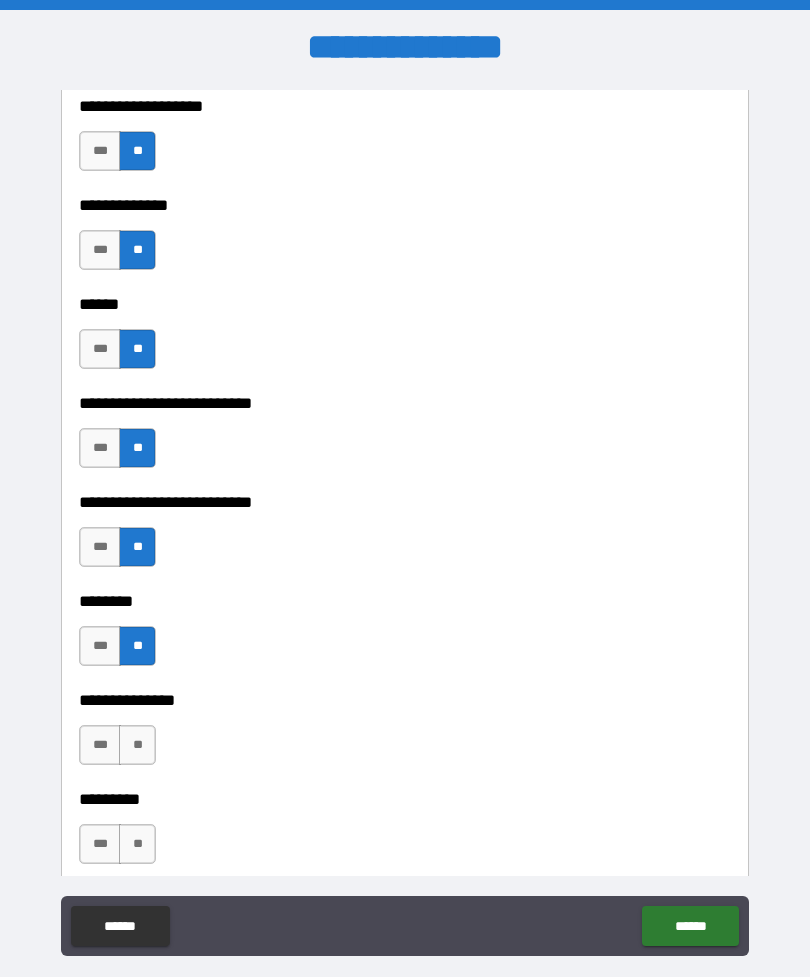 click on "**" at bounding box center [137, 745] 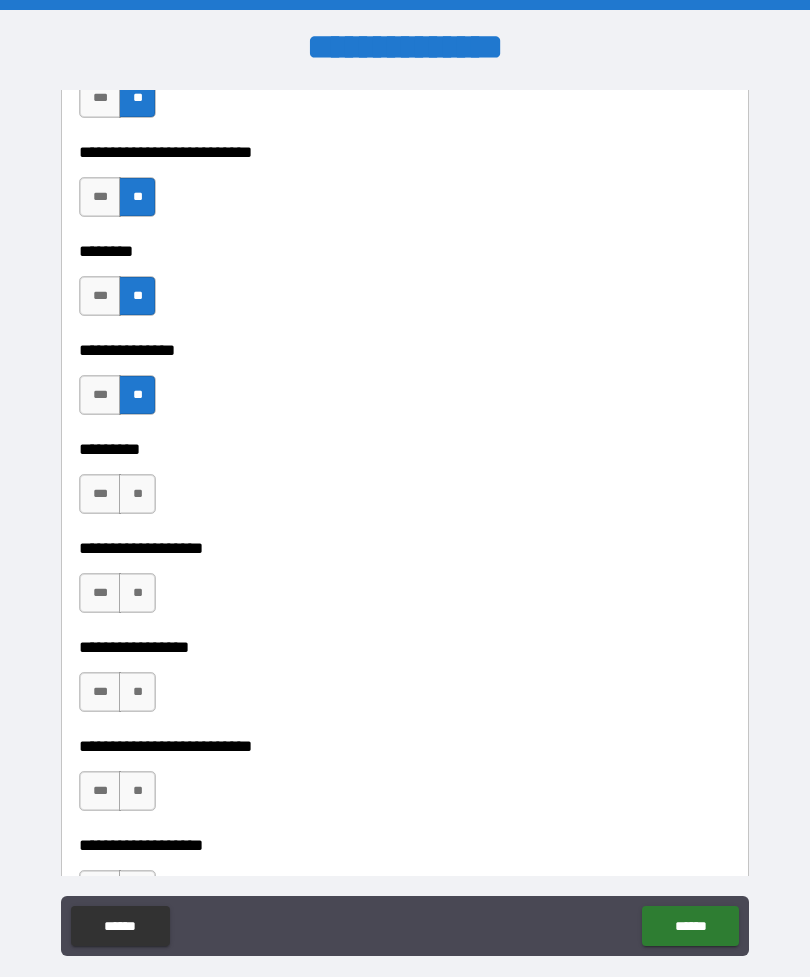 scroll, scrollTop: 3976, scrollLeft: 0, axis: vertical 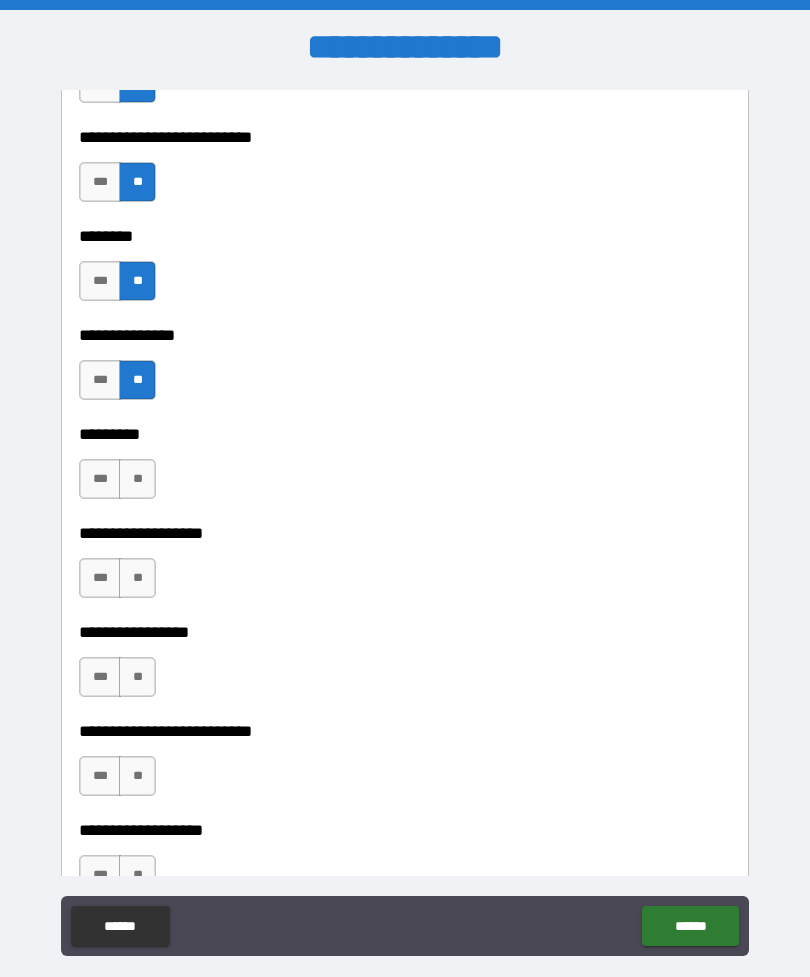 click on "**" at bounding box center [137, 479] 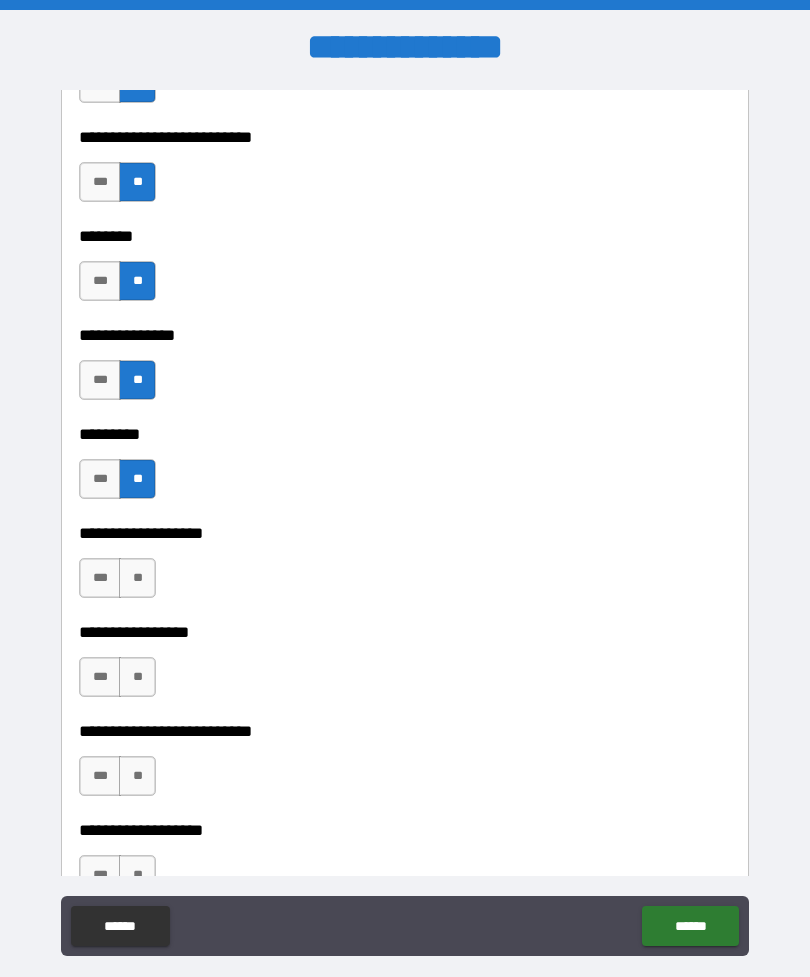 click on "**" at bounding box center (137, 578) 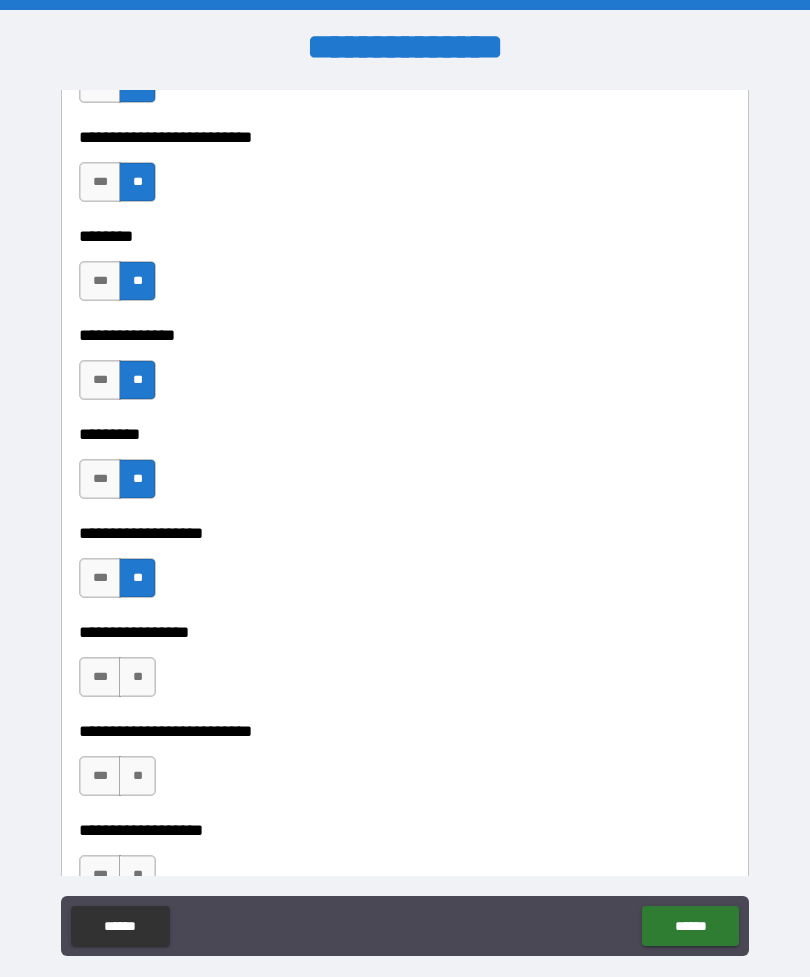 click on "**" at bounding box center [137, 677] 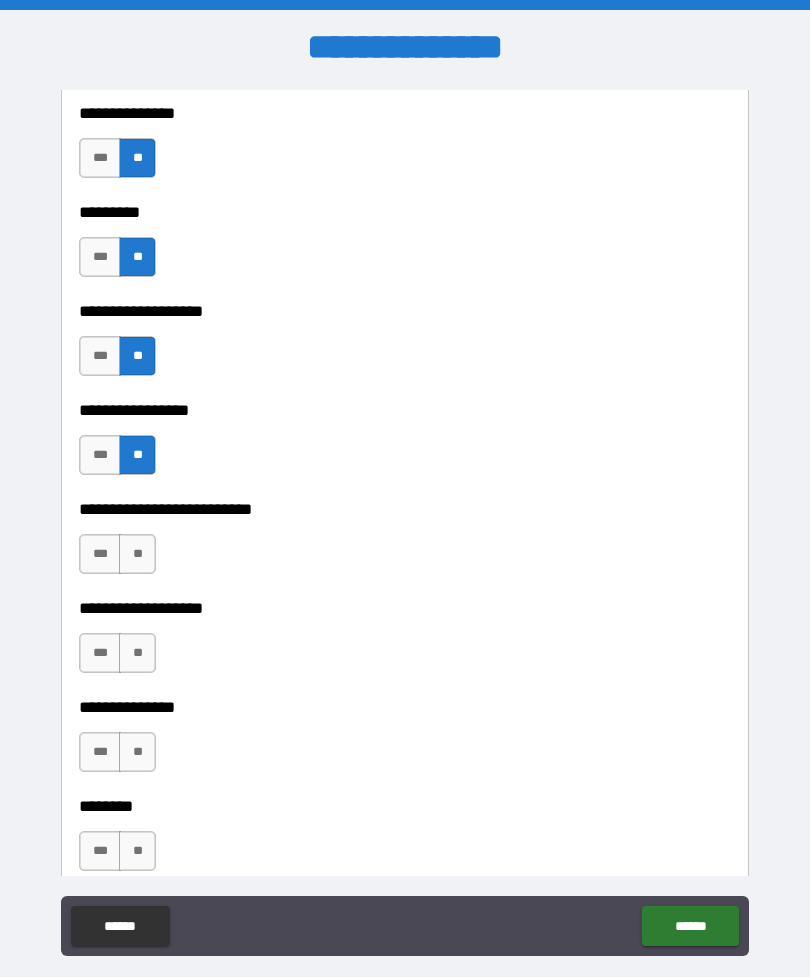 scroll, scrollTop: 4215, scrollLeft: 0, axis: vertical 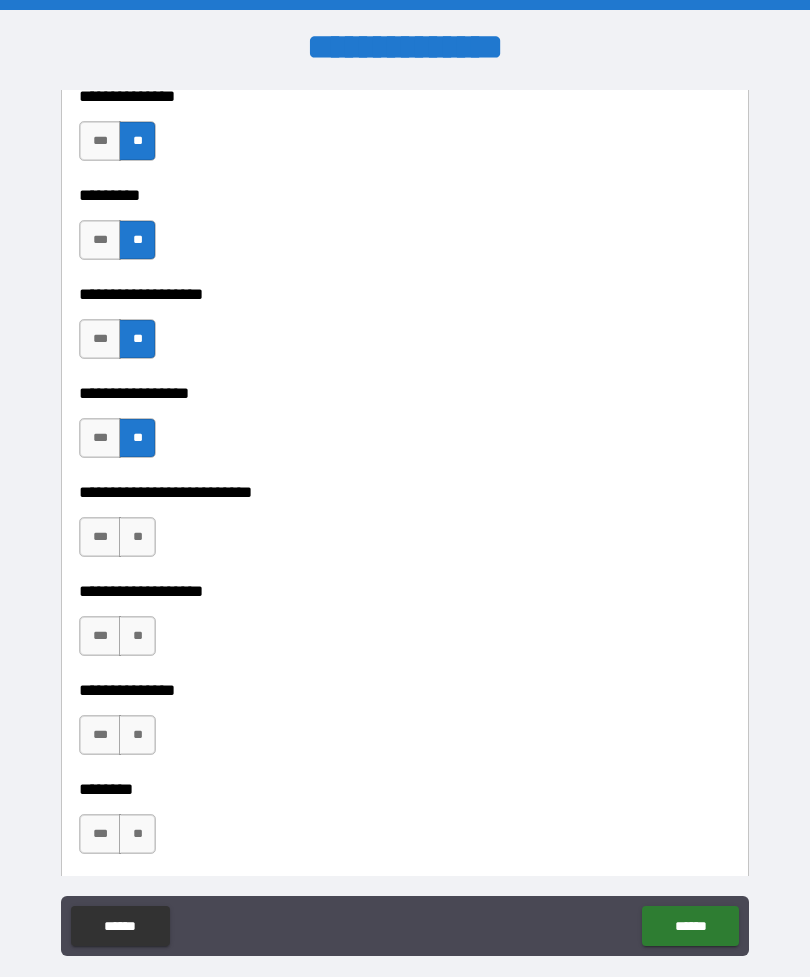 click on "**" at bounding box center (137, 537) 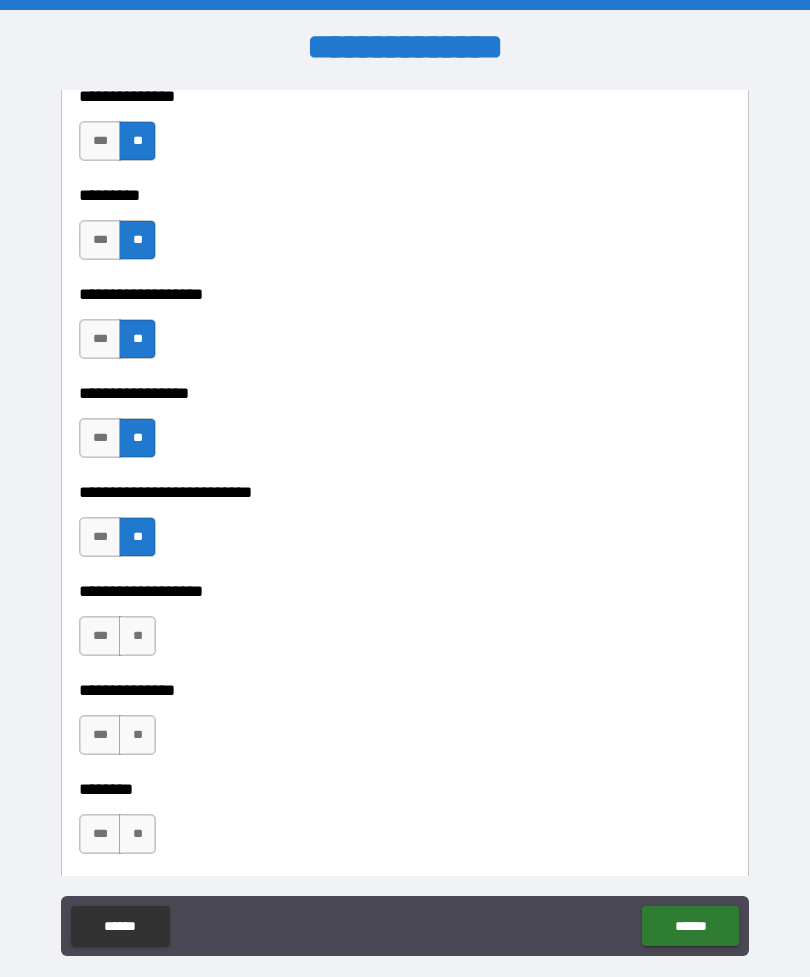 click on "**" at bounding box center (137, 636) 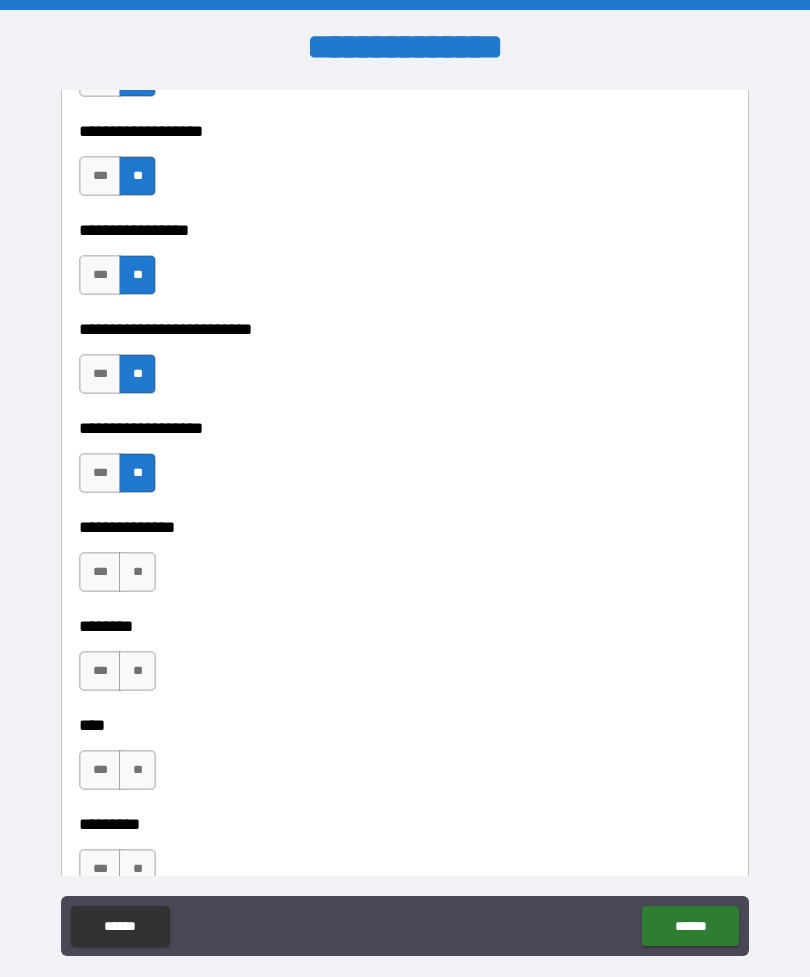 scroll, scrollTop: 4472, scrollLeft: 0, axis: vertical 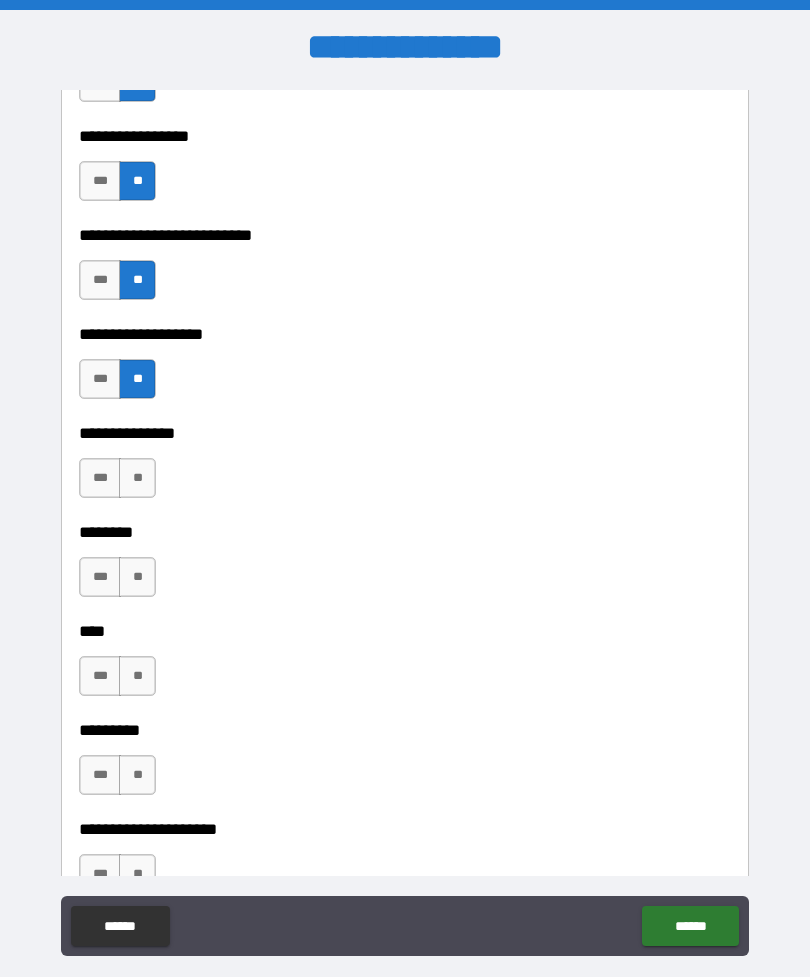 click on "**" at bounding box center (137, 478) 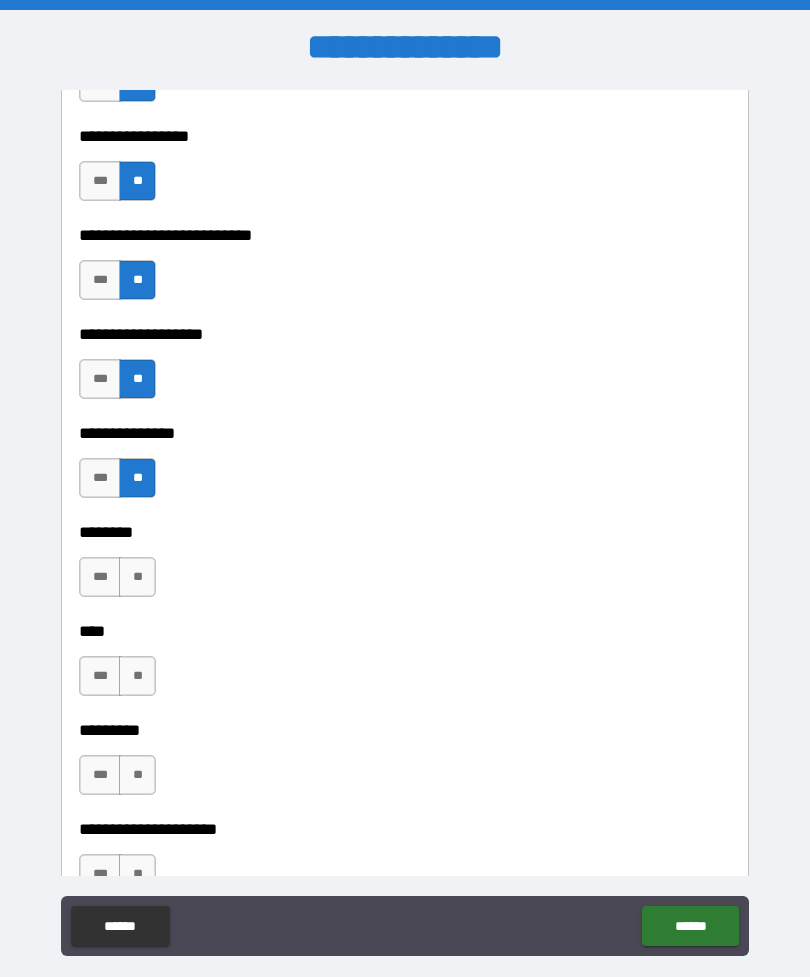 click on "**" at bounding box center [137, 577] 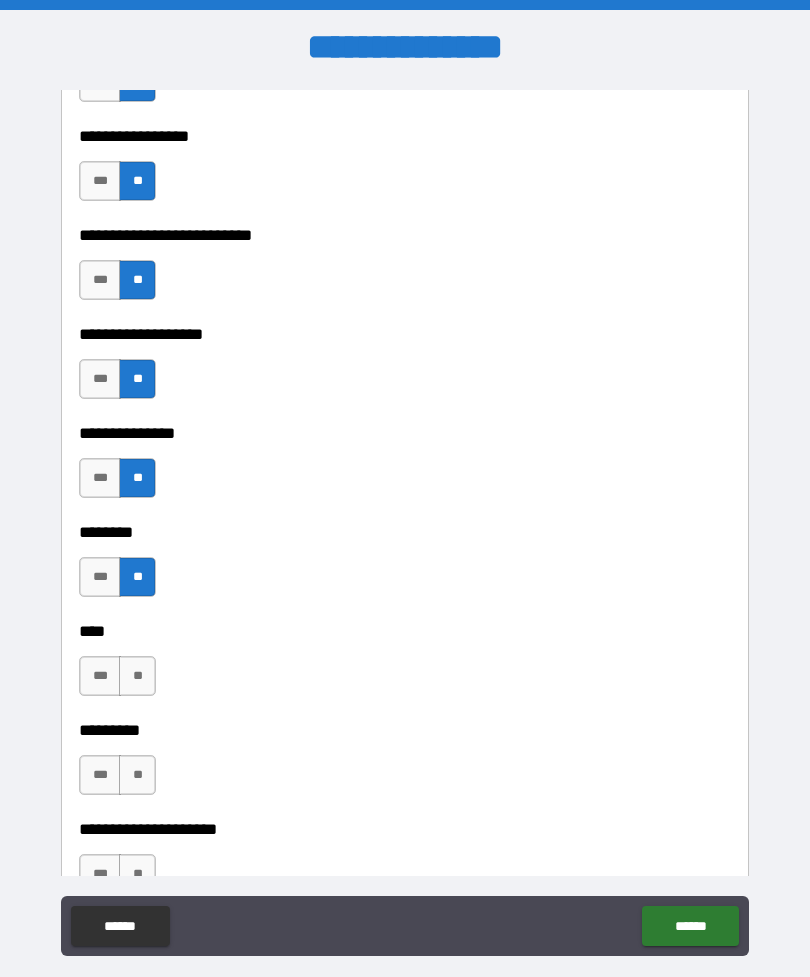 click on "**" at bounding box center (137, 676) 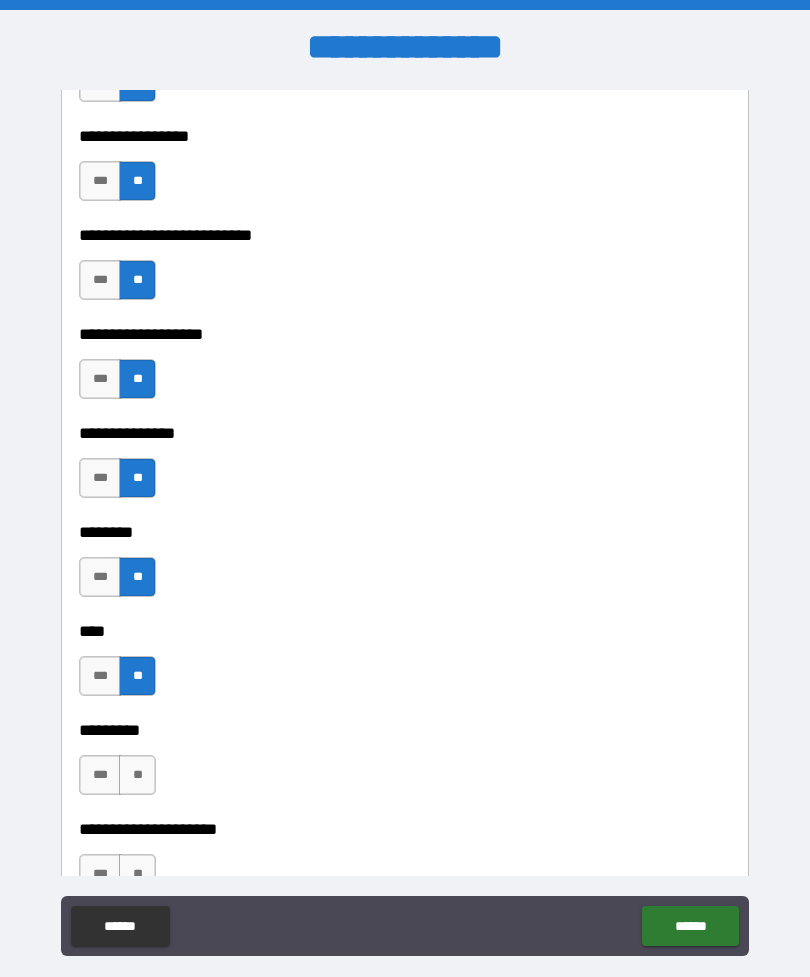 click on "**" at bounding box center [137, 775] 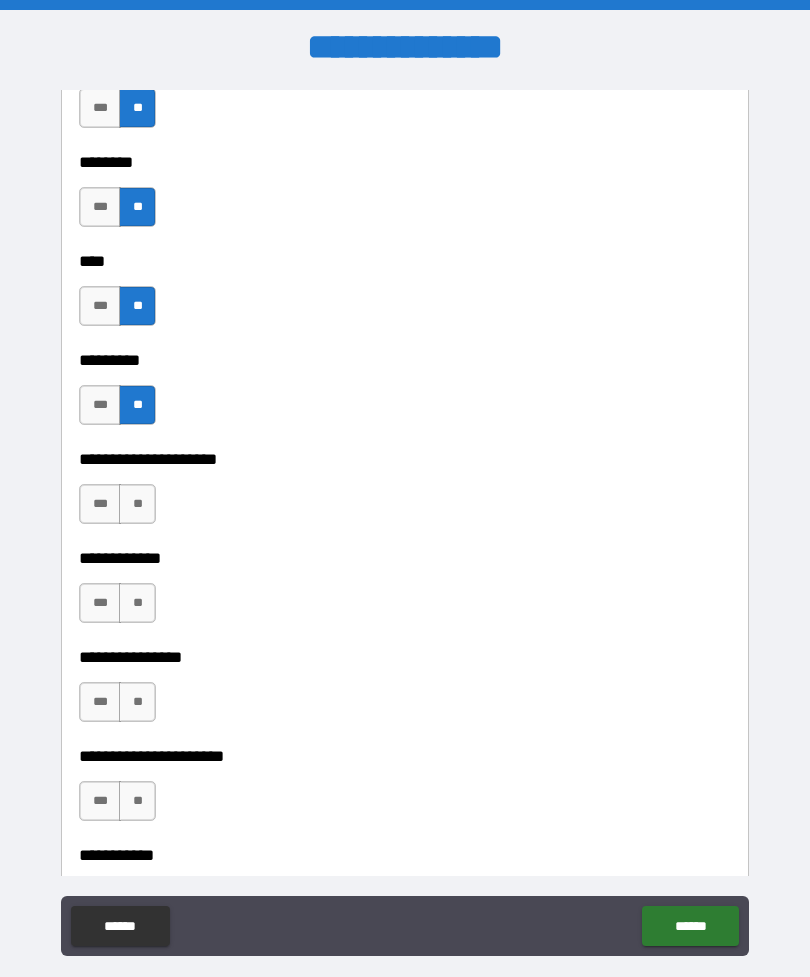 scroll, scrollTop: 4895, scrollLeft: 0, axis: vertical 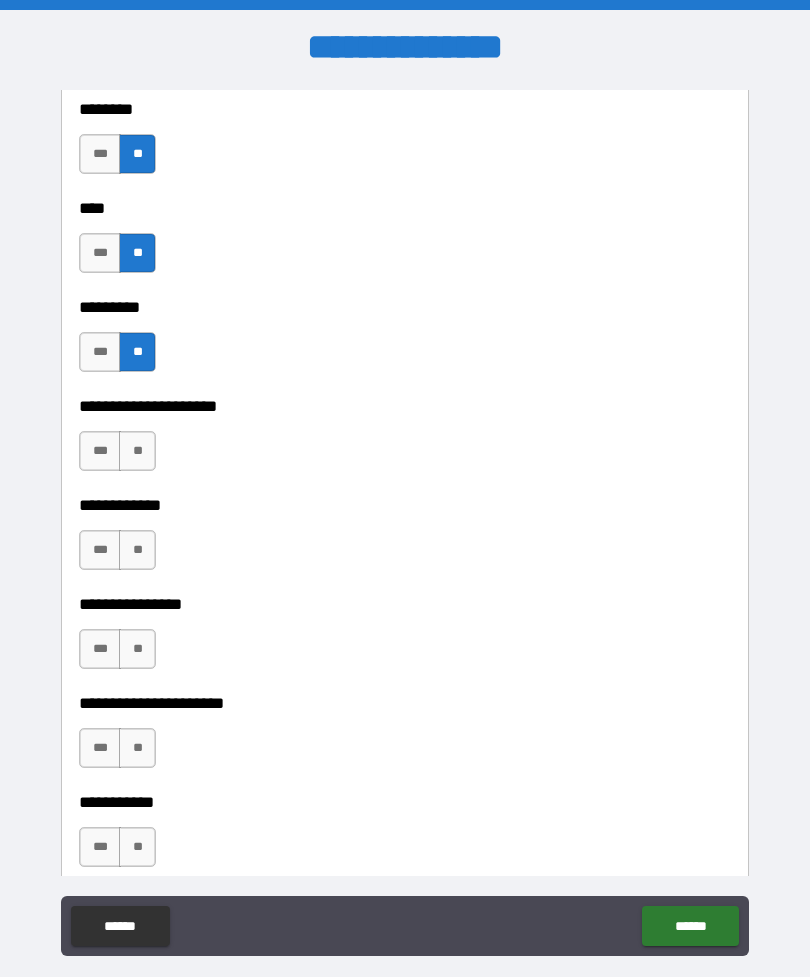 click on "**********" at bounding box center [405, 392] 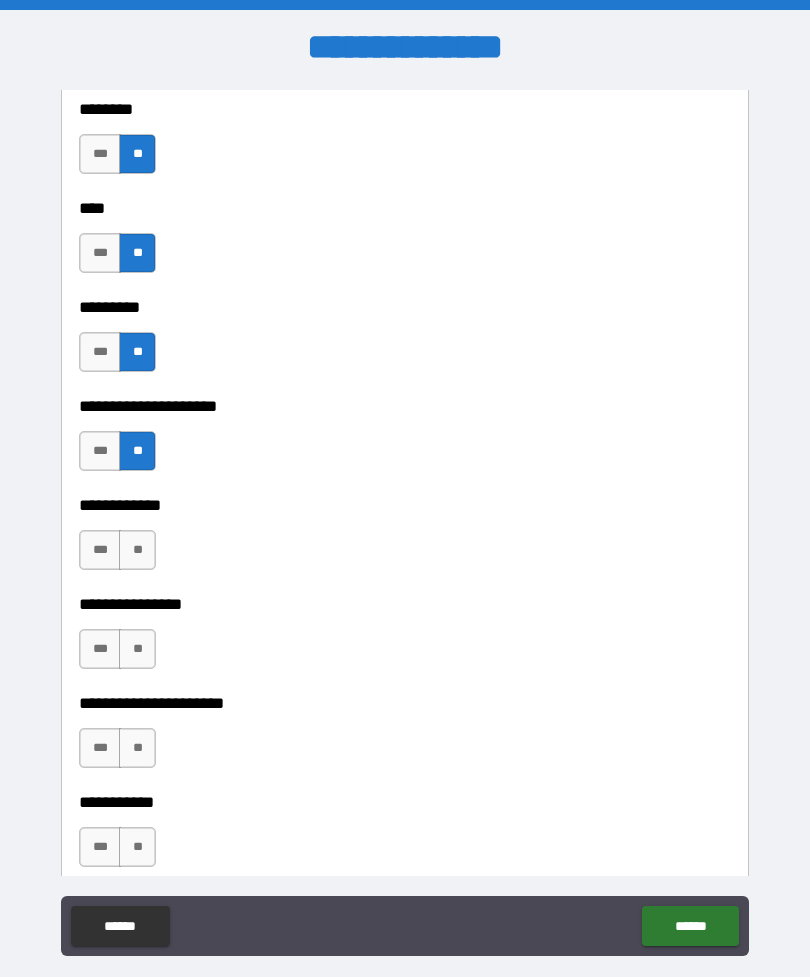 click on "**" at bounding box center [137, 550] 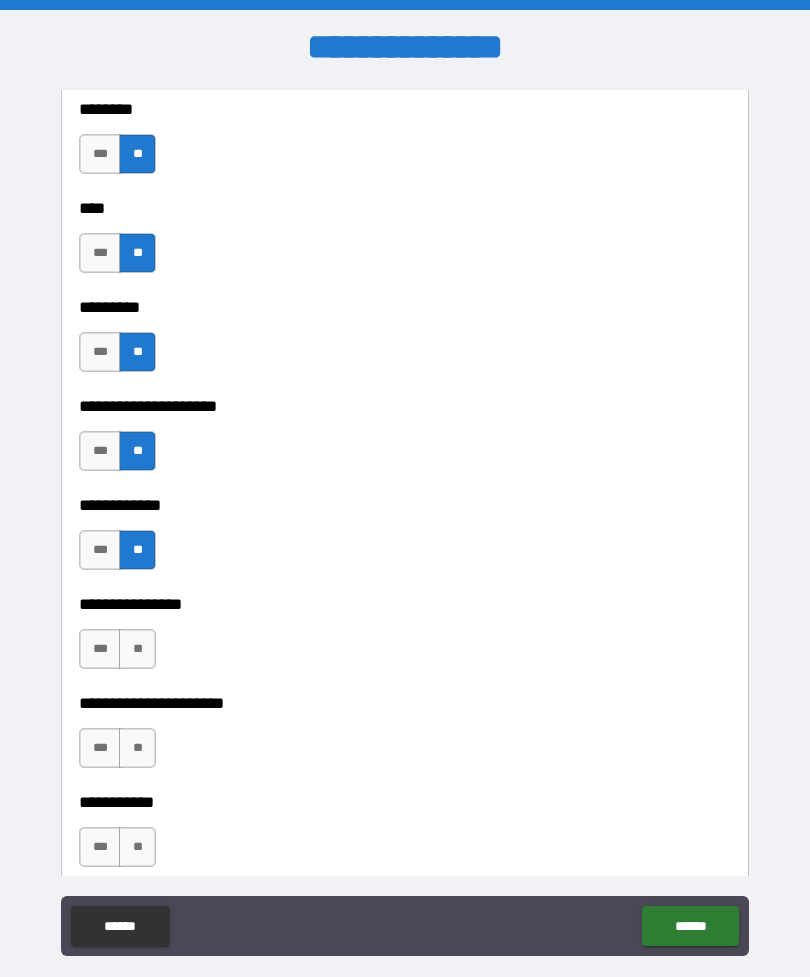 click on "**" at bounding box center (137, 649) 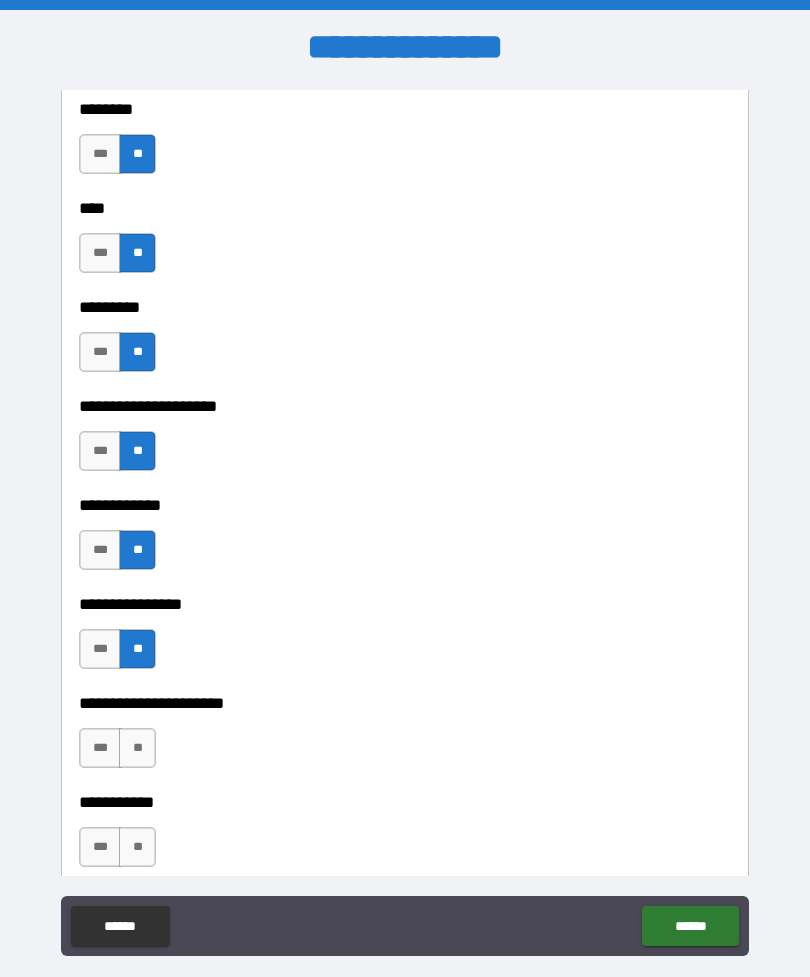 click on "**" at bounding box center [137, 748] 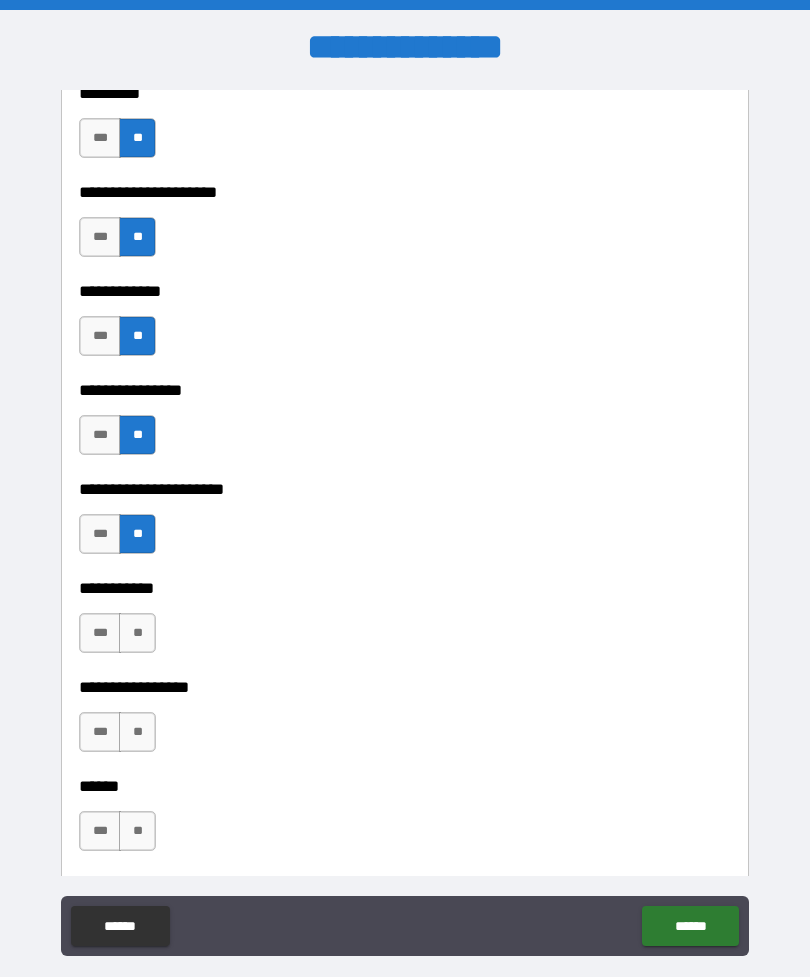 scroll, scrollTop: 5134, scrollLeft: 0, axis: vertical 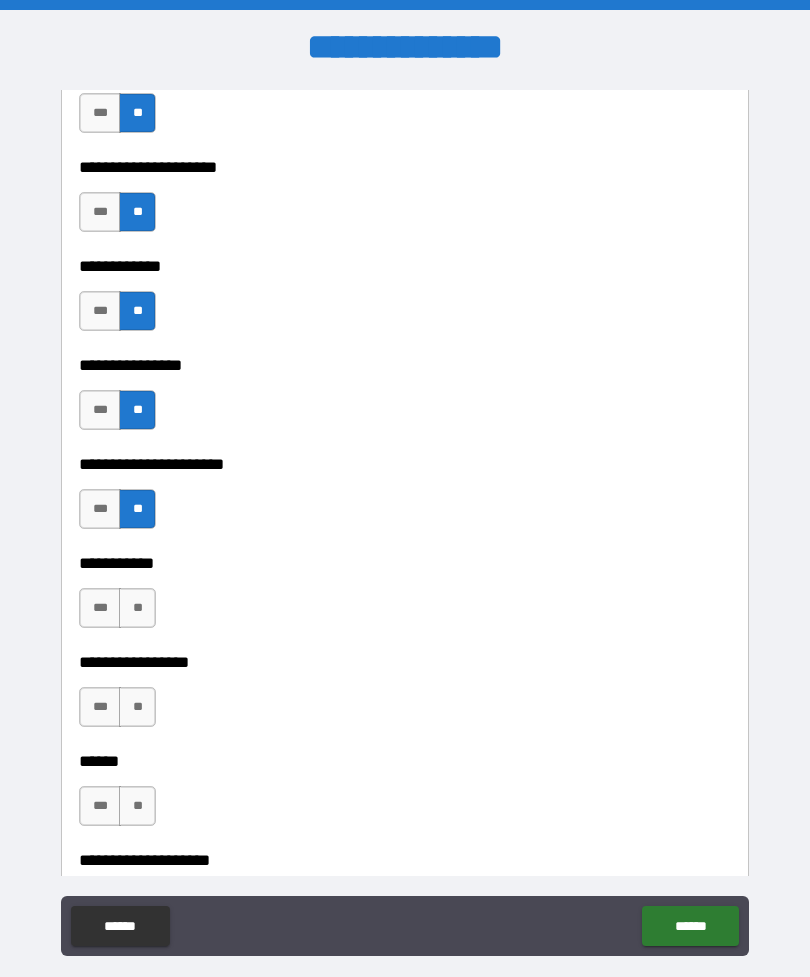 click on "**" at bounding box center (137, 608) 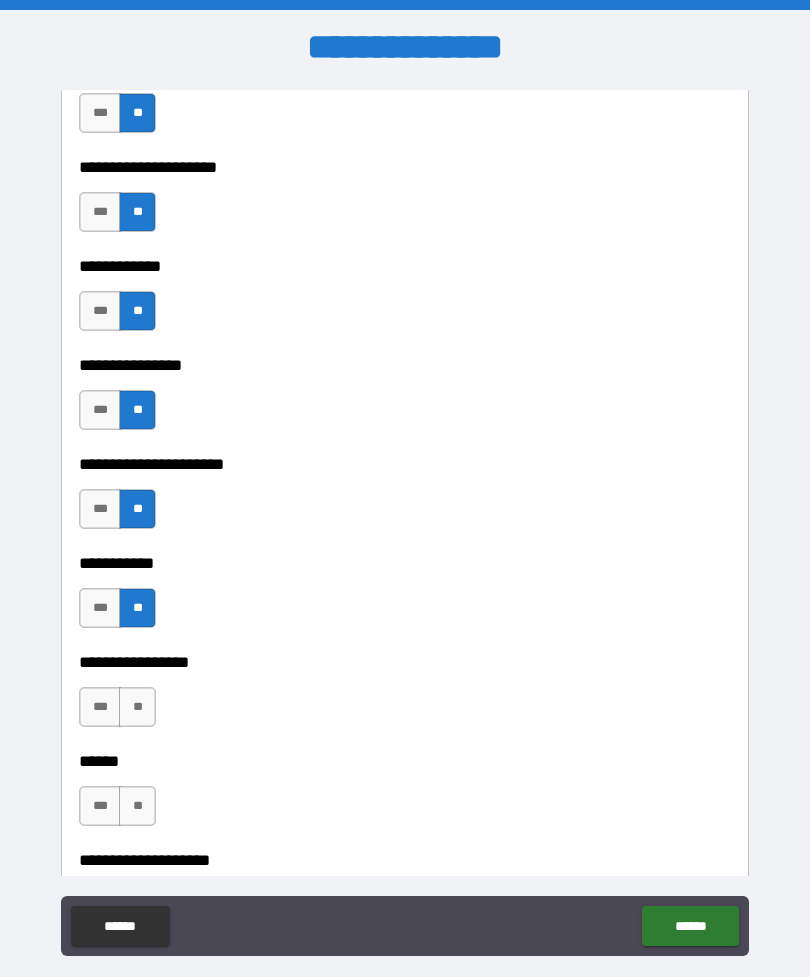 click on "**" at bounding box center [137, 707] 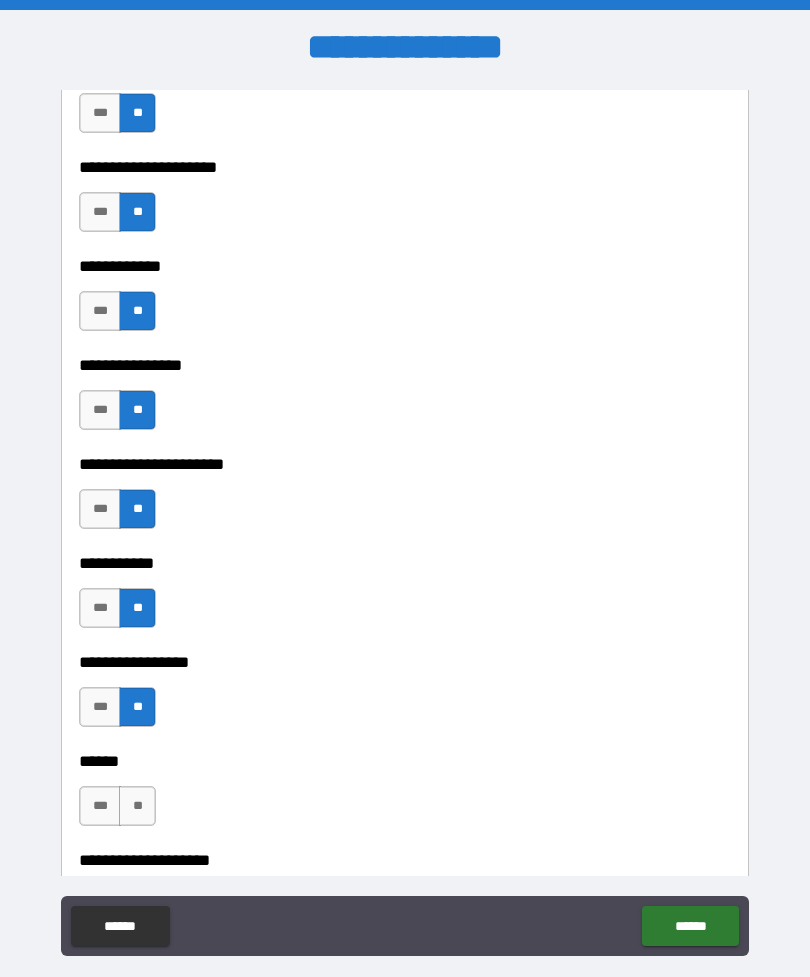 click on "**" at bounding box center [137, 806] 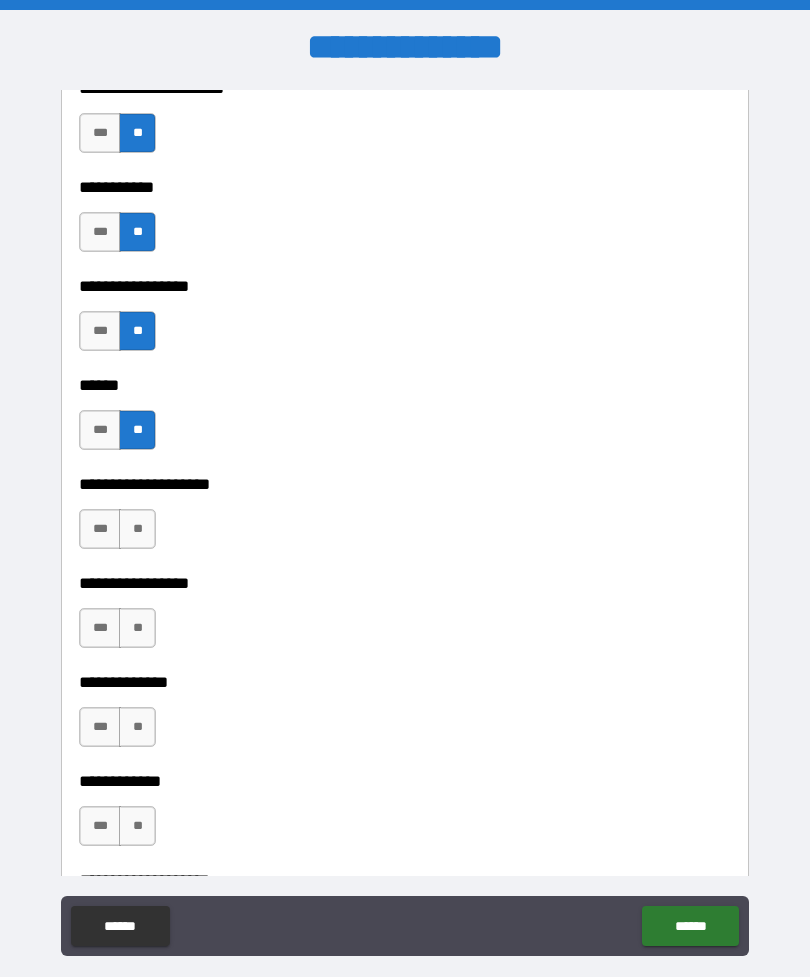 scroll, scrollTop: 5509, scrollLeft: 0, axis: vertical 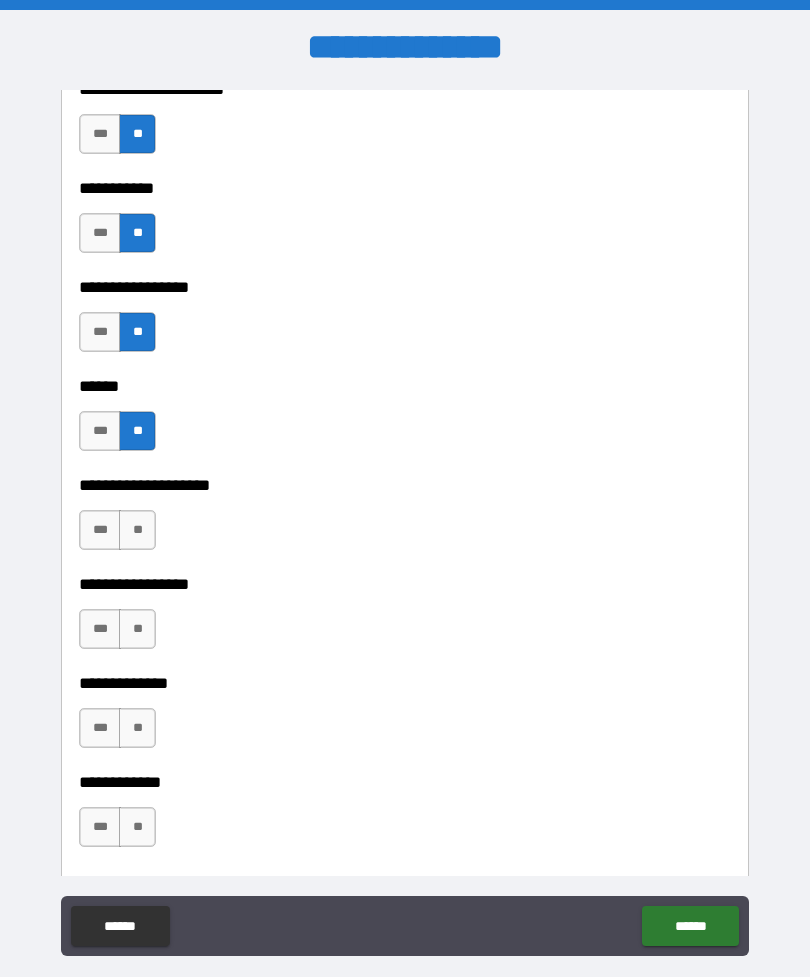 click on "**" at bounding box center (137, 530) 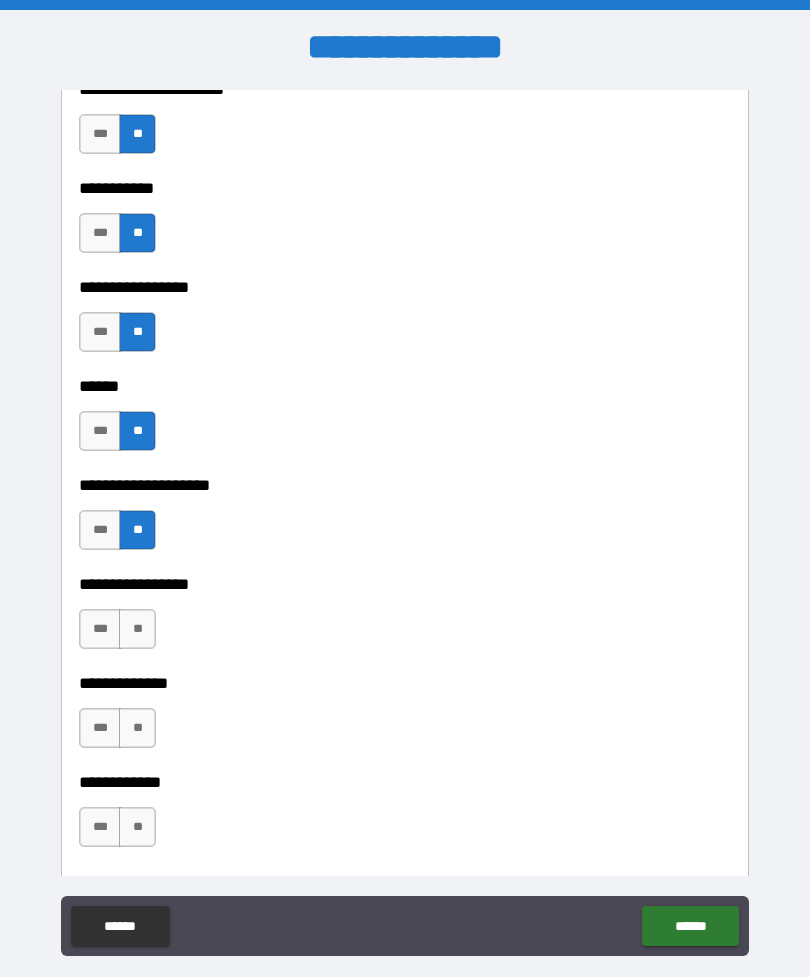 click on "**" at bounding box center [137, 629] 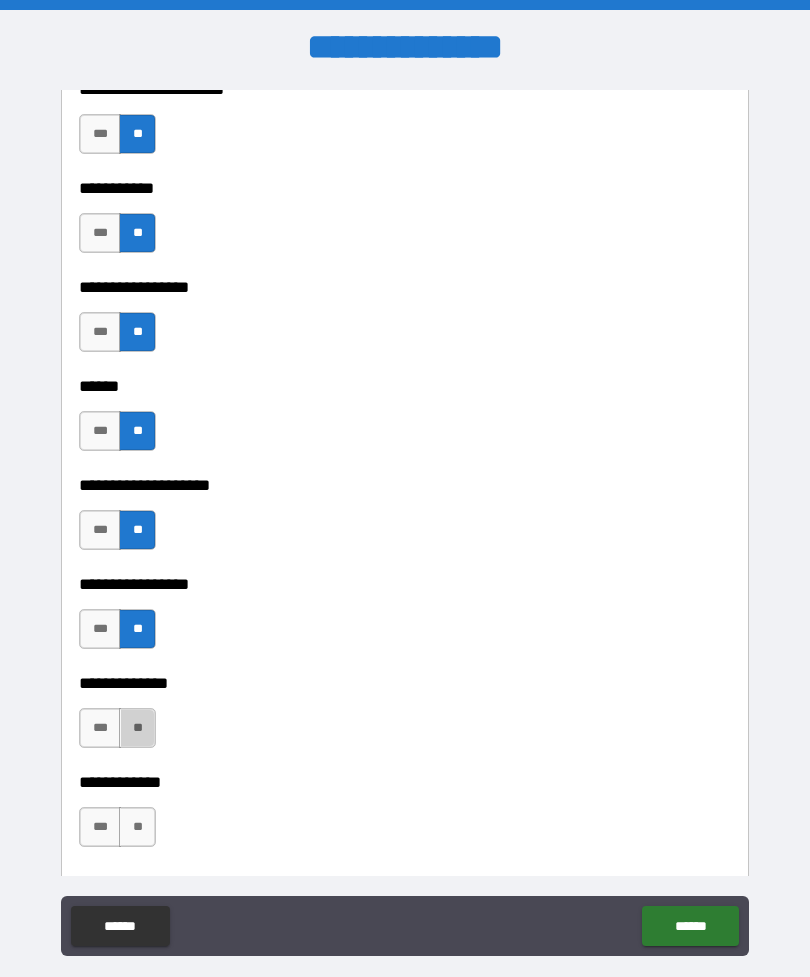 click on "**" at bounding box center [137, 827] 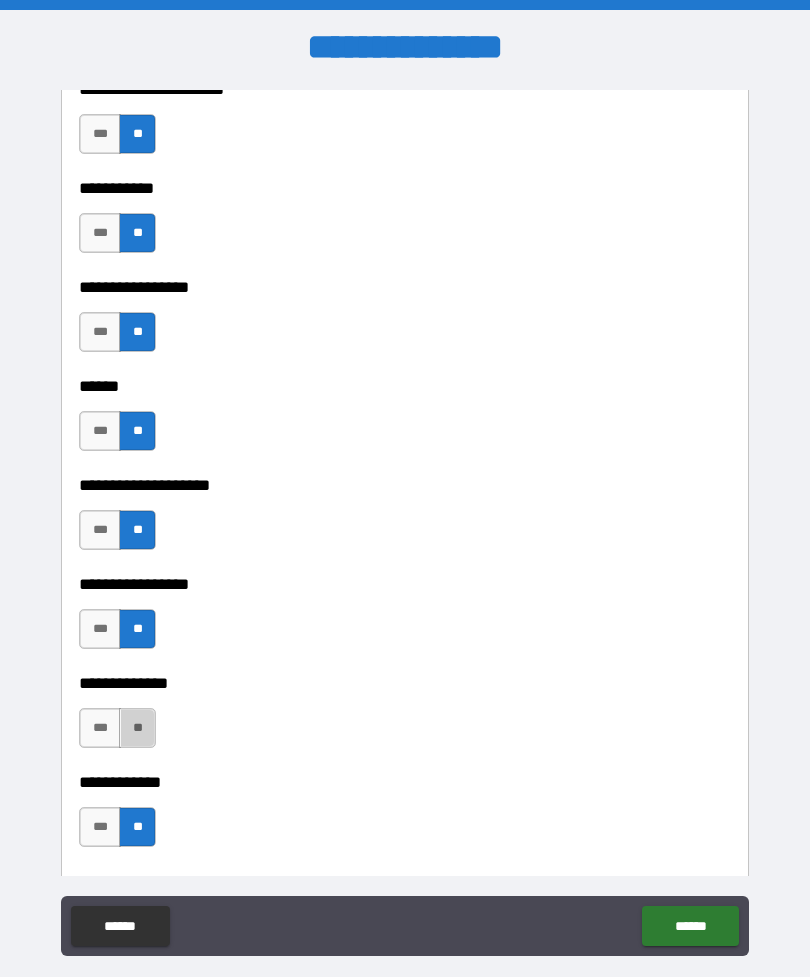 click on "**" at bounding box center [137, 728] 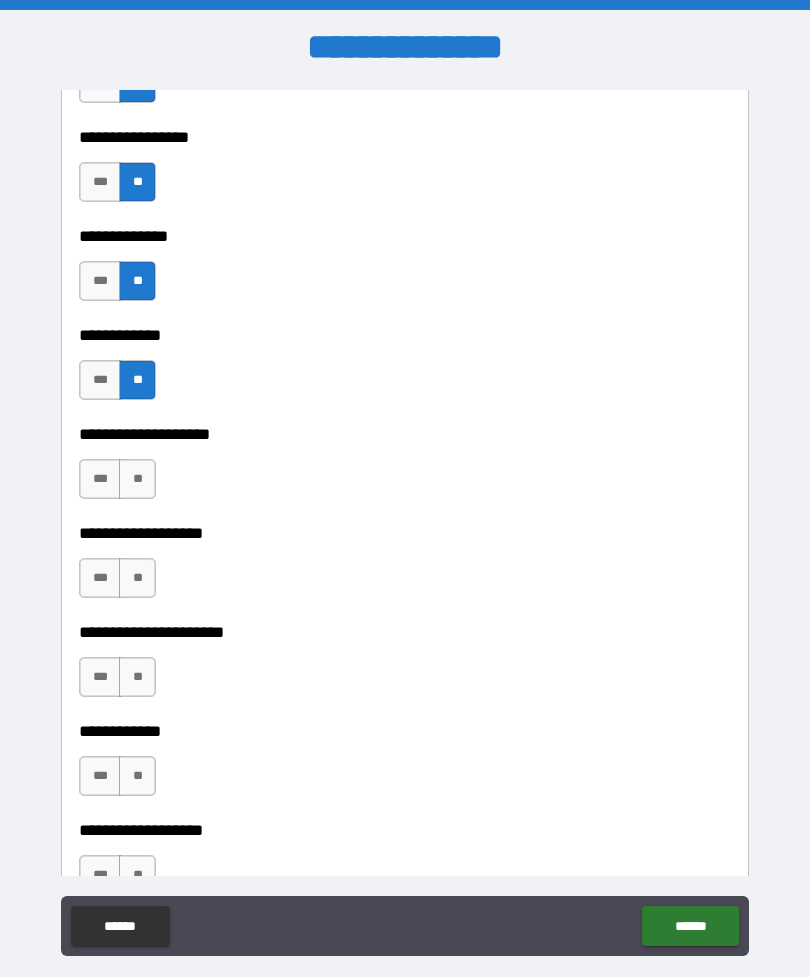 scroll, scrollTop: 5959, scrollLeft: 0, axis: vertical 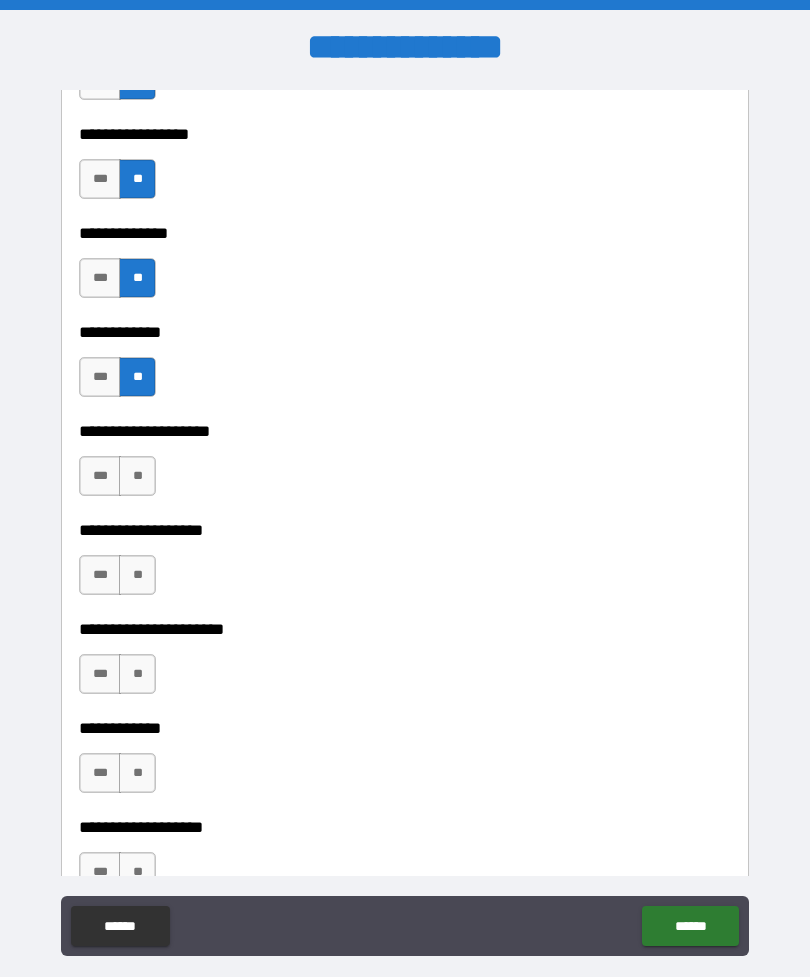 click on "**" at bounding box center [137, 476] 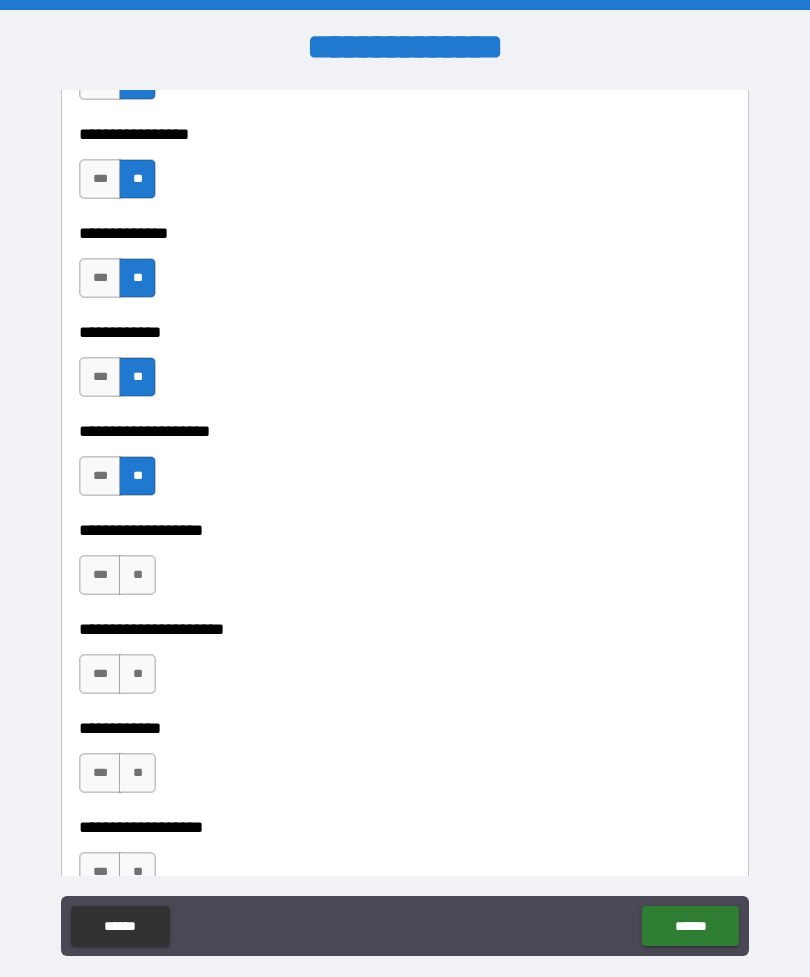 click on "**" at bounding box center [137, 575] 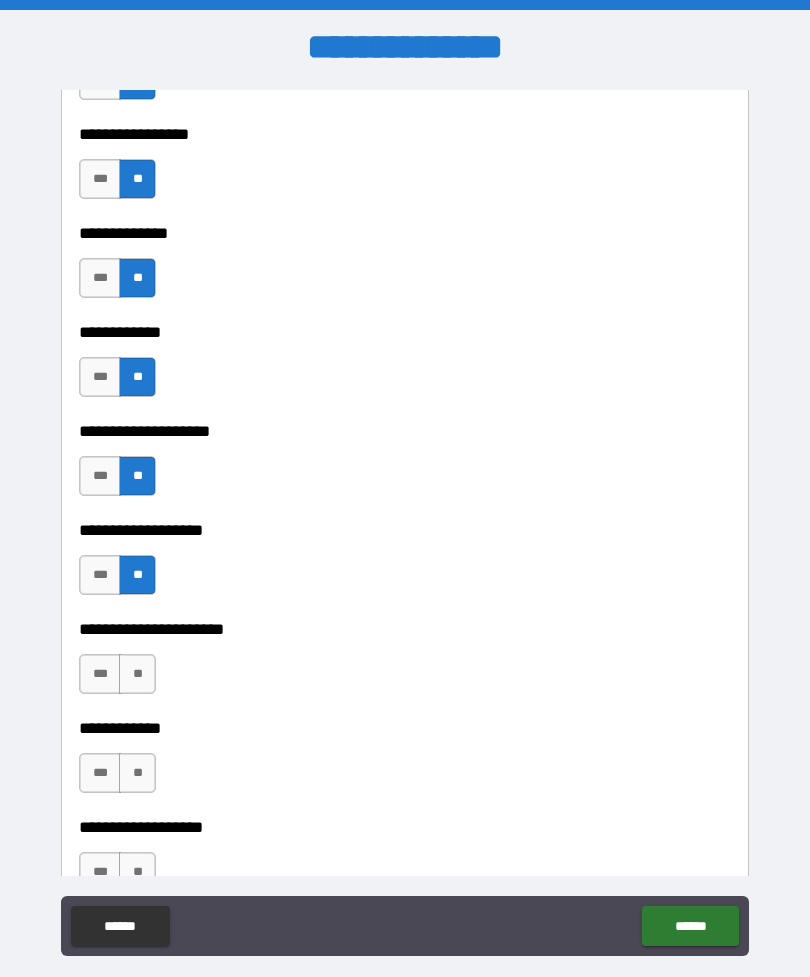 click on "**" at bounding box center [137, 674] 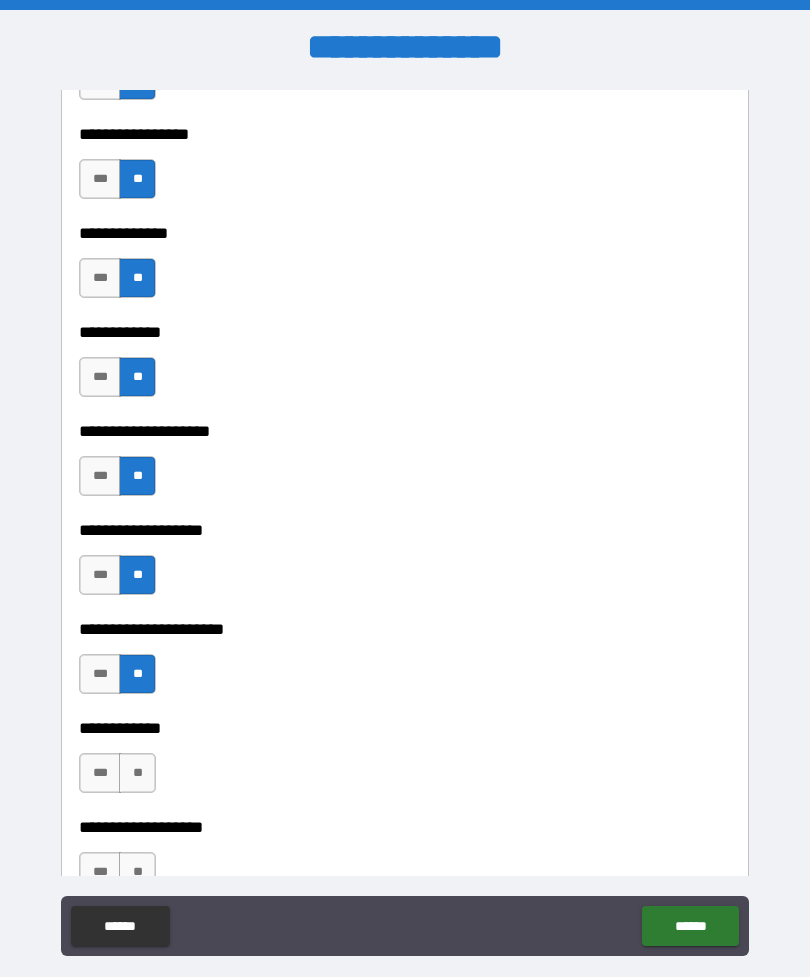 click on "**" at bounding box center (137, 773) 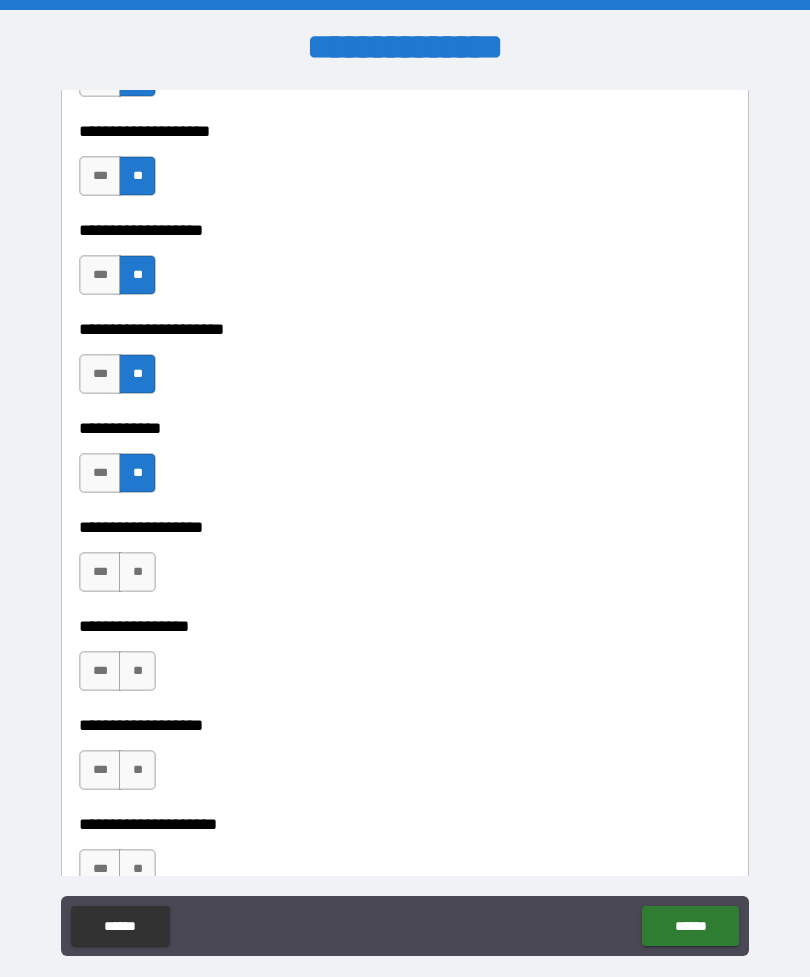 scroll, scrollTop: 6272, scrollLeft: 0, axis: vertical 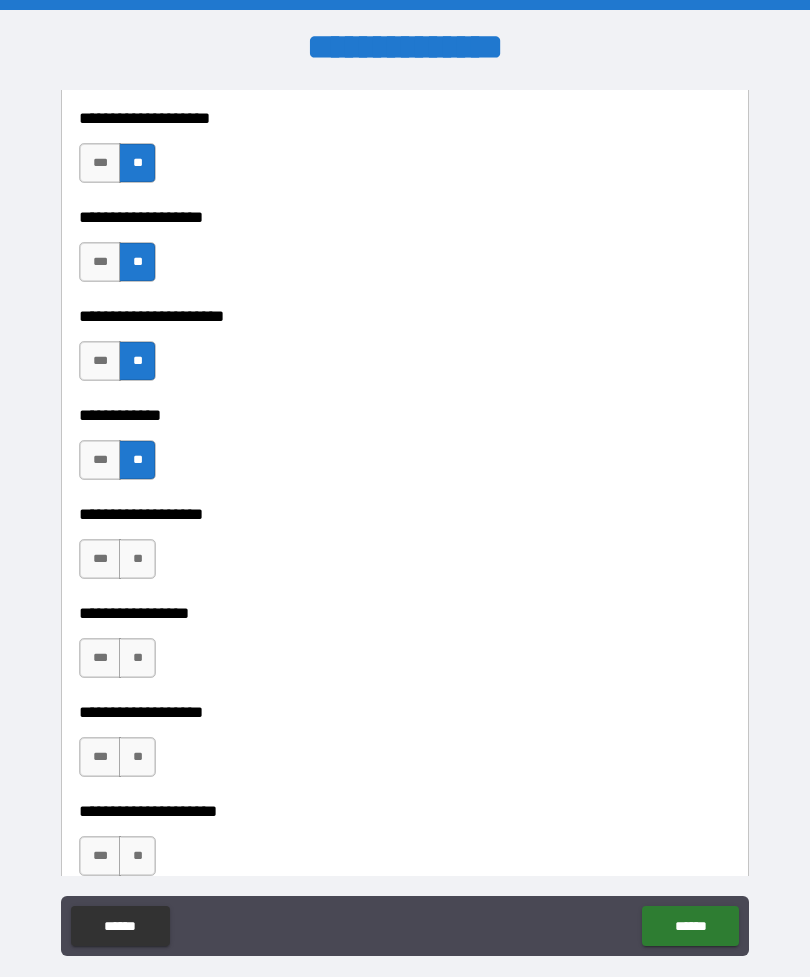 click on "**" at bounding box center [137, 559] 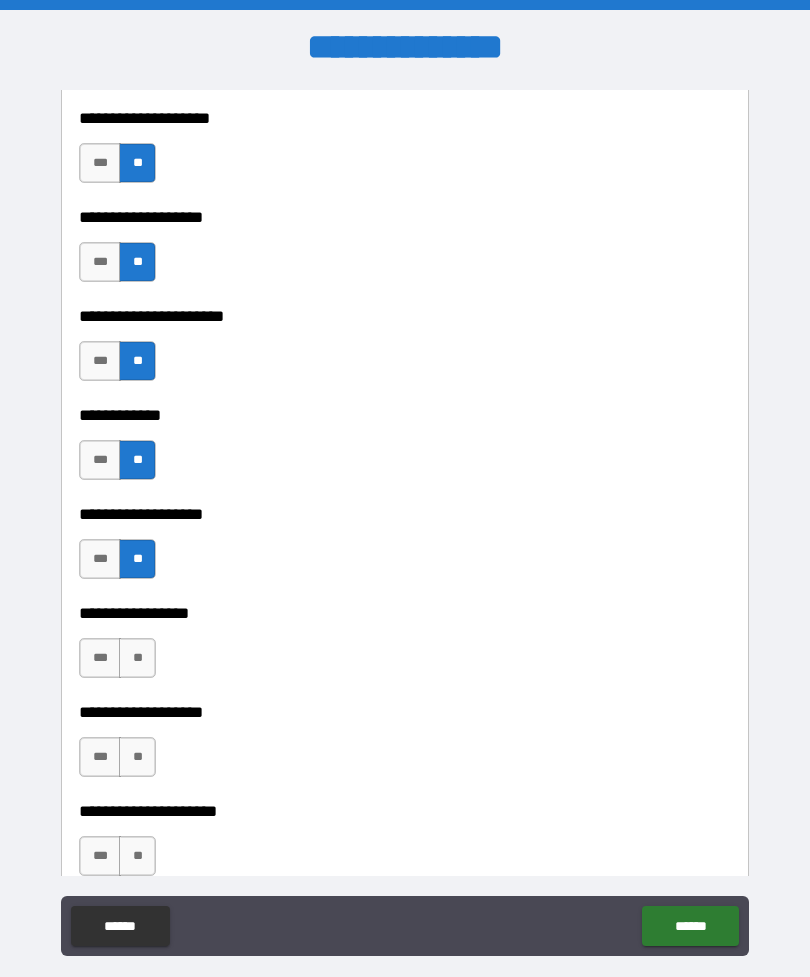 click on "**" at bounding box center [137, 658] 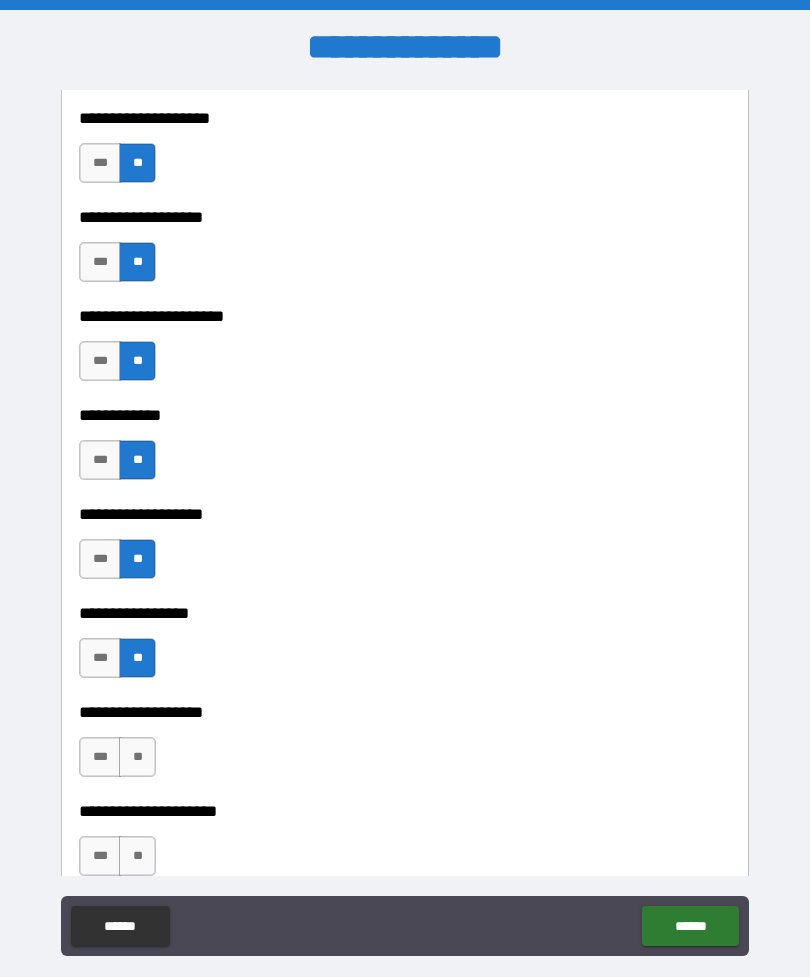 click on "**" at bounding box center [137, 757] 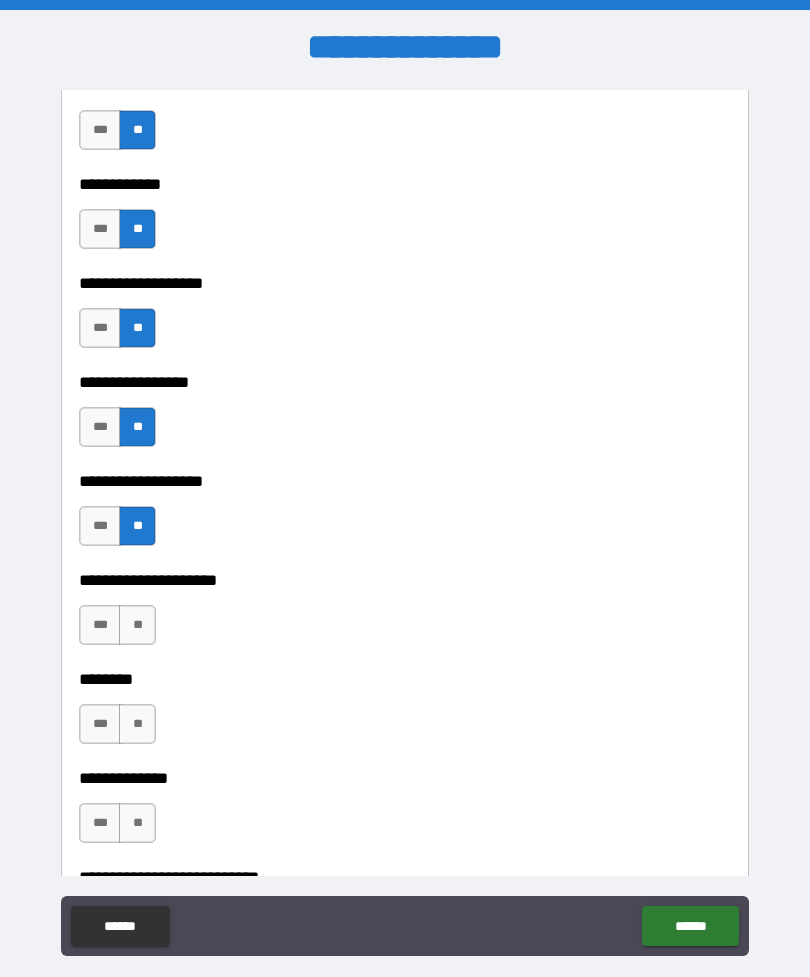scroll, scrollTop: 6535, scrollLeft: 0, axis: vertical 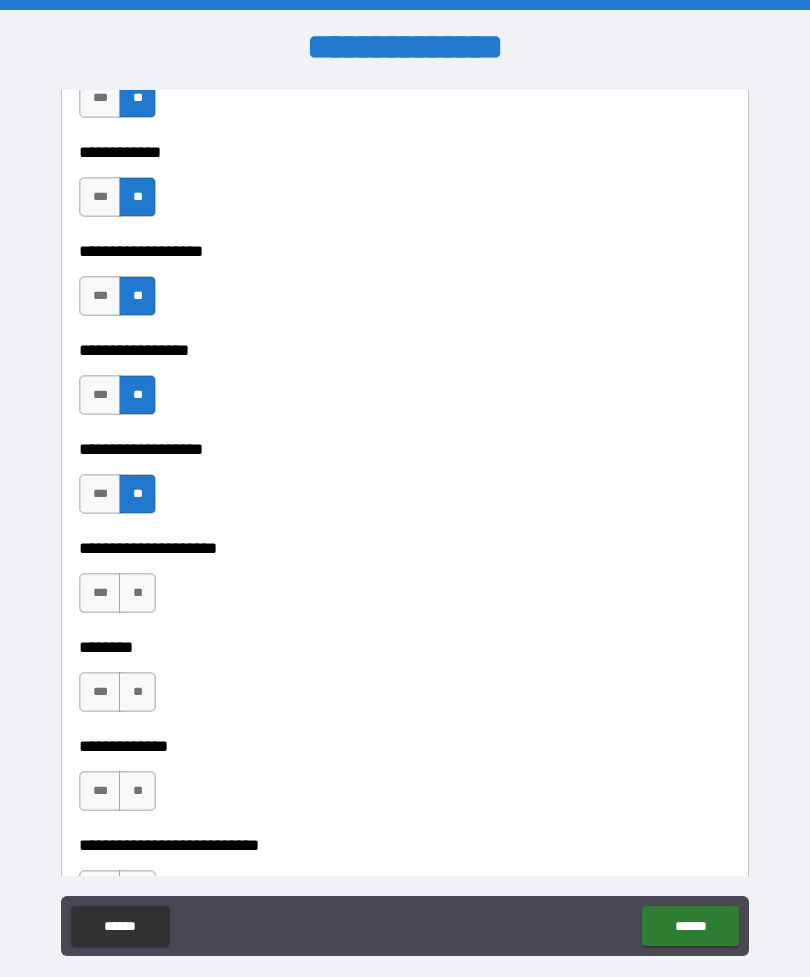 click on "**" at bounding box center (137, 593) 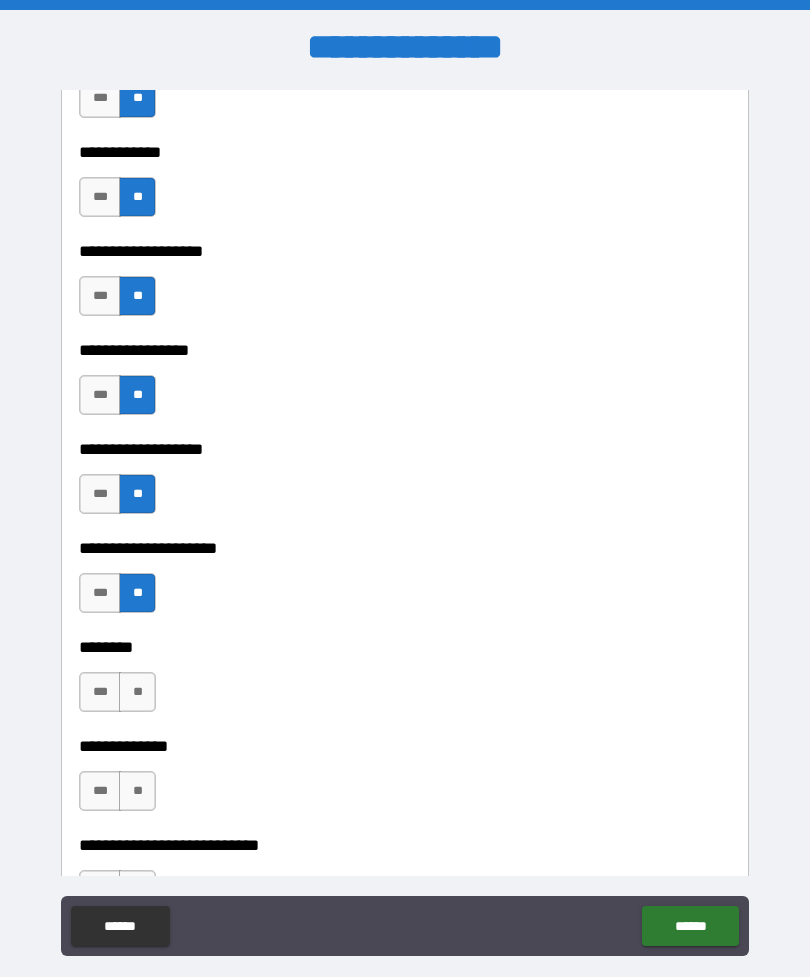 click on "**" at bounding box center [137, 692] 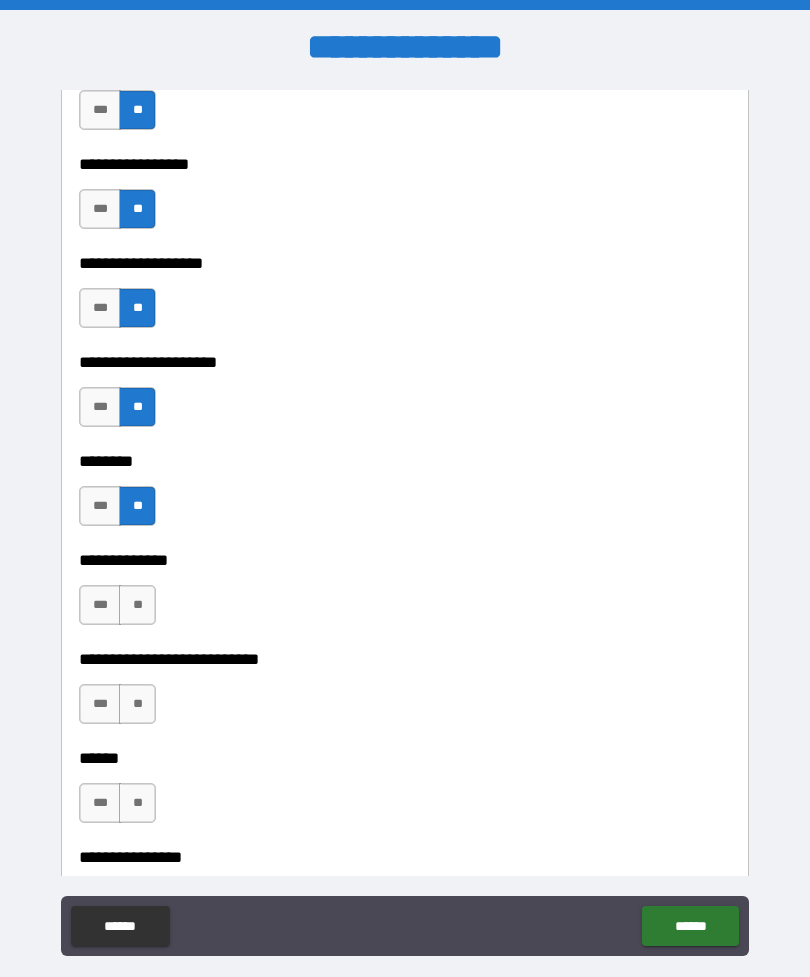 scroll, scrollTop: 6788, scrollLeft: 0, axis: vertical 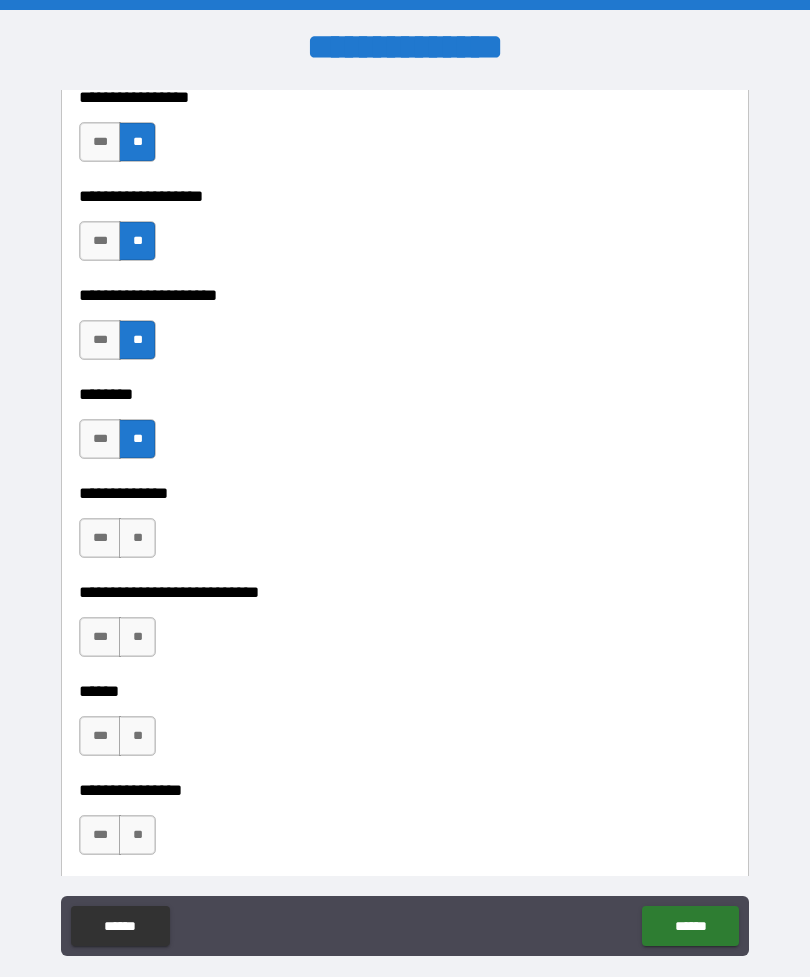 click on "**" at bounding box center [137, 538] 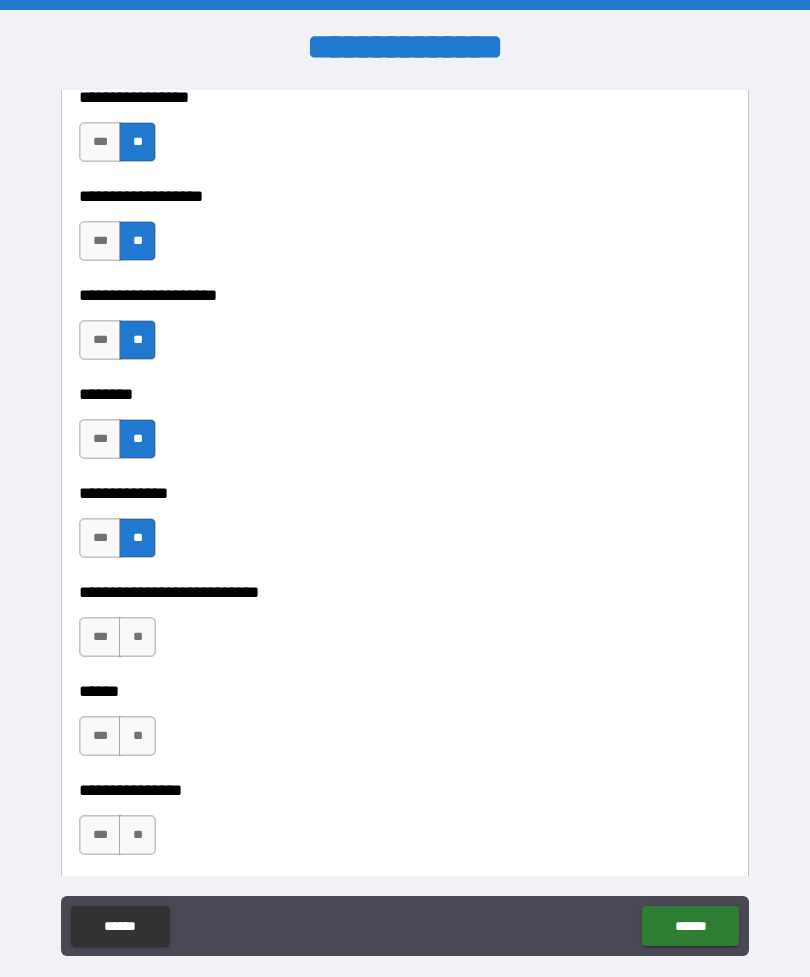 click on "**" at bounding box center (137, 637) 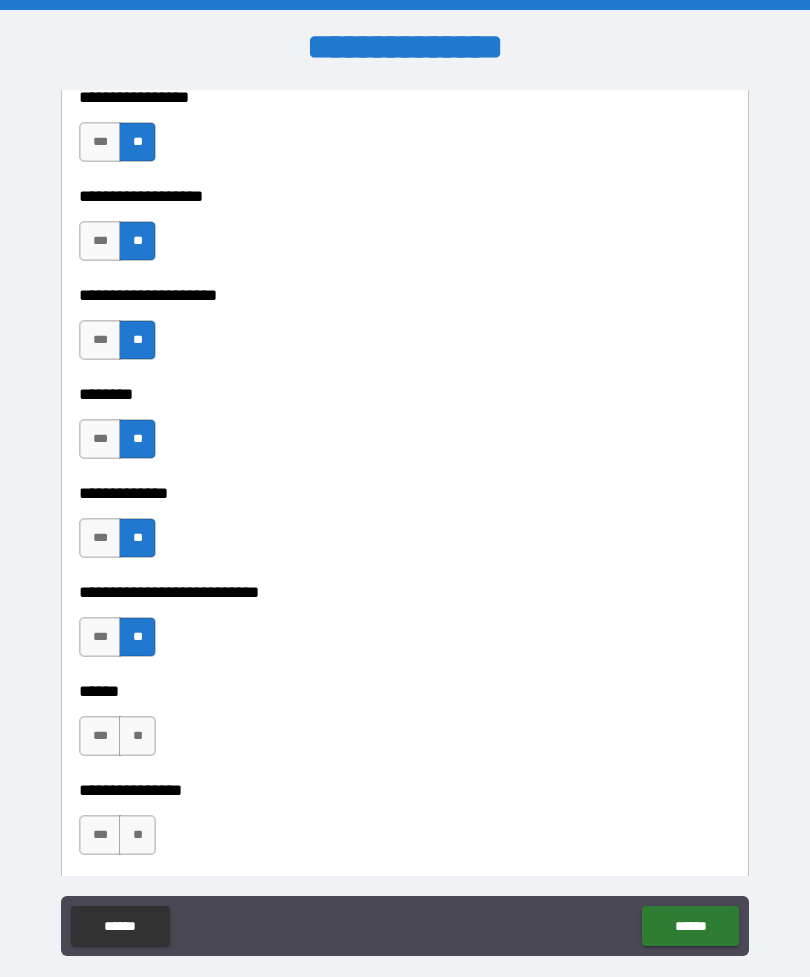 click on "**" at bounding box center (137, 736) 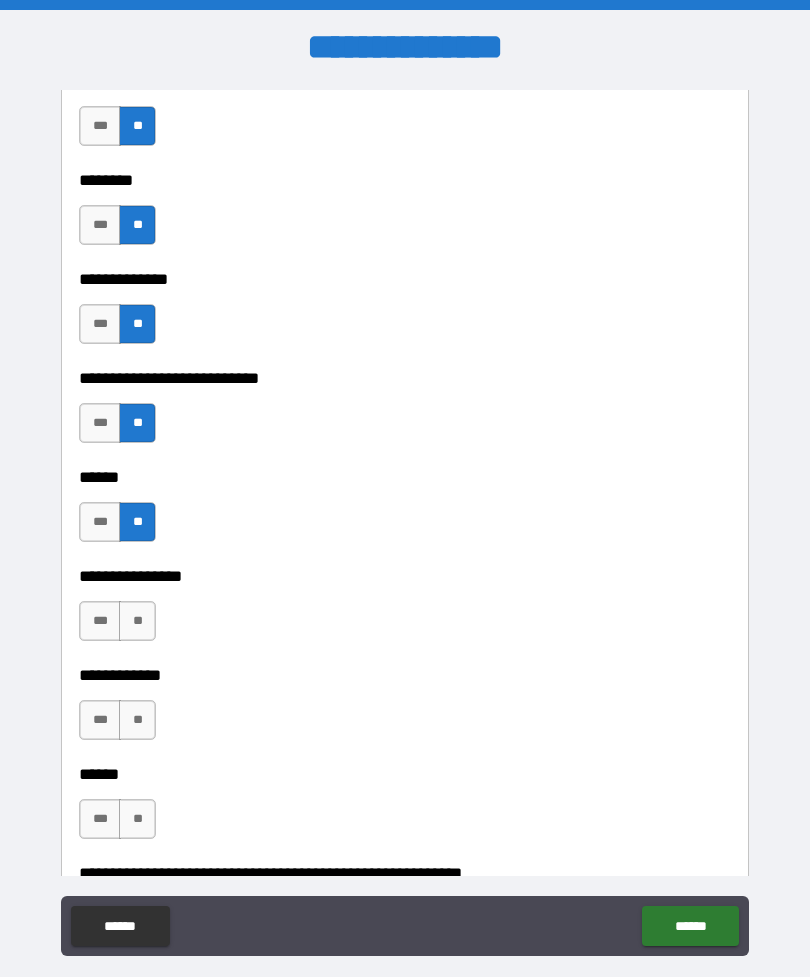 scroll, scrollTop: 7019, scrollLeft: 0, axis: vertical 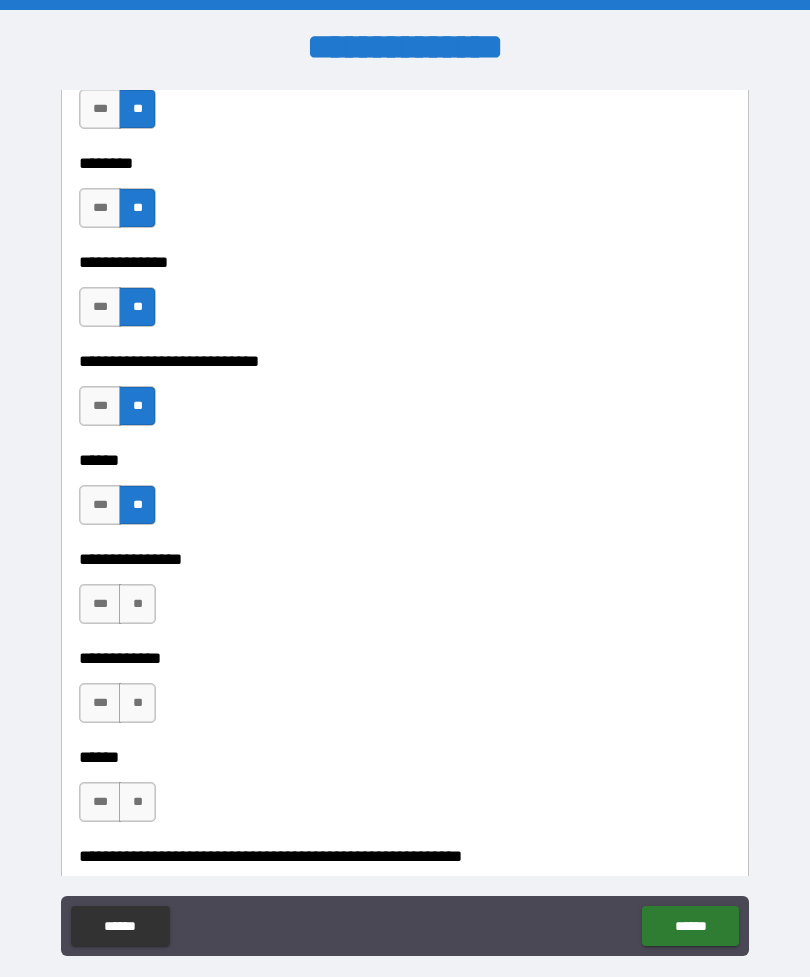 click on "**" at bounding box center (137, 604) 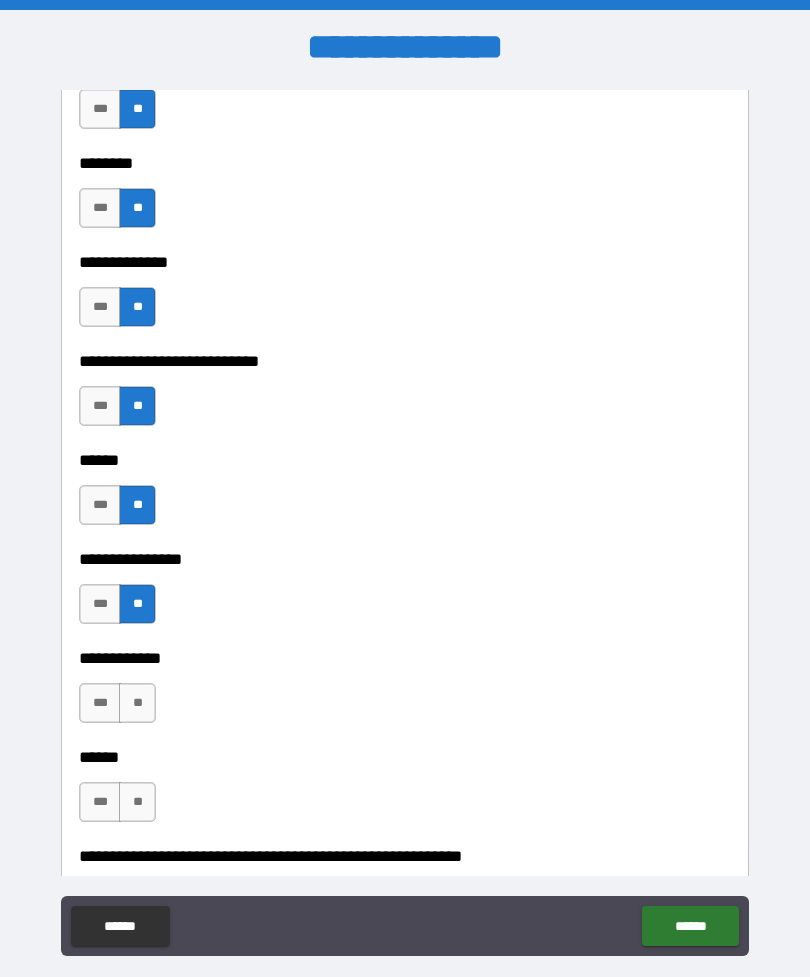 click on "**" at bounding box center [137, 703] 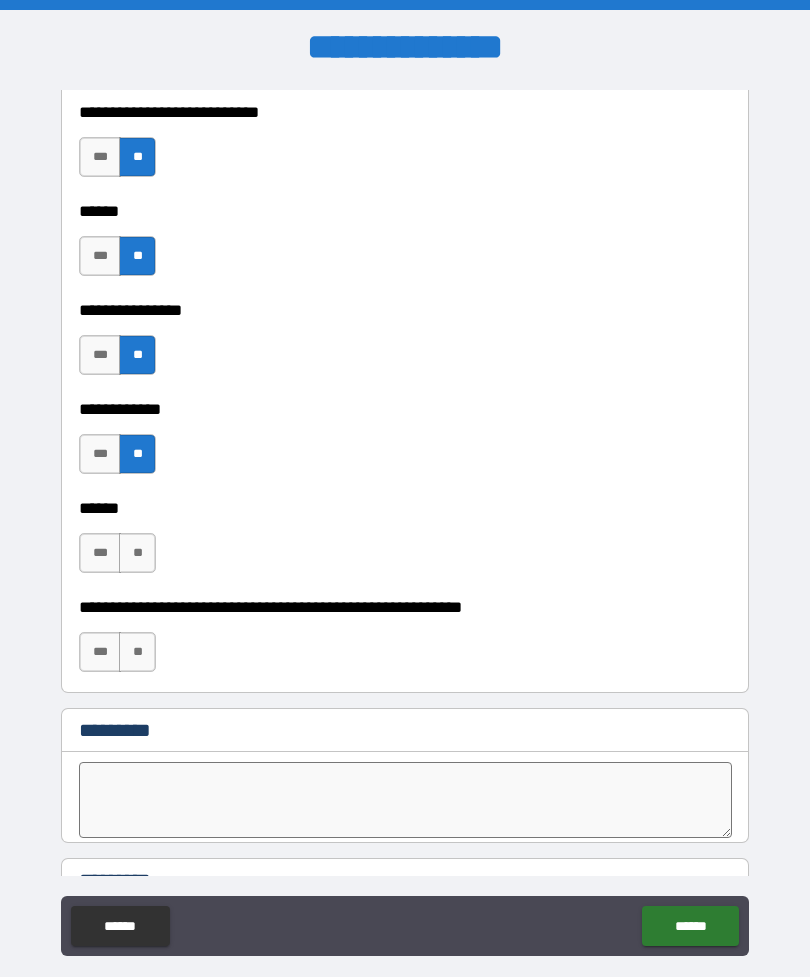 scroll, scrollTop: 7283, scrollLeft: 0, axis: vertical 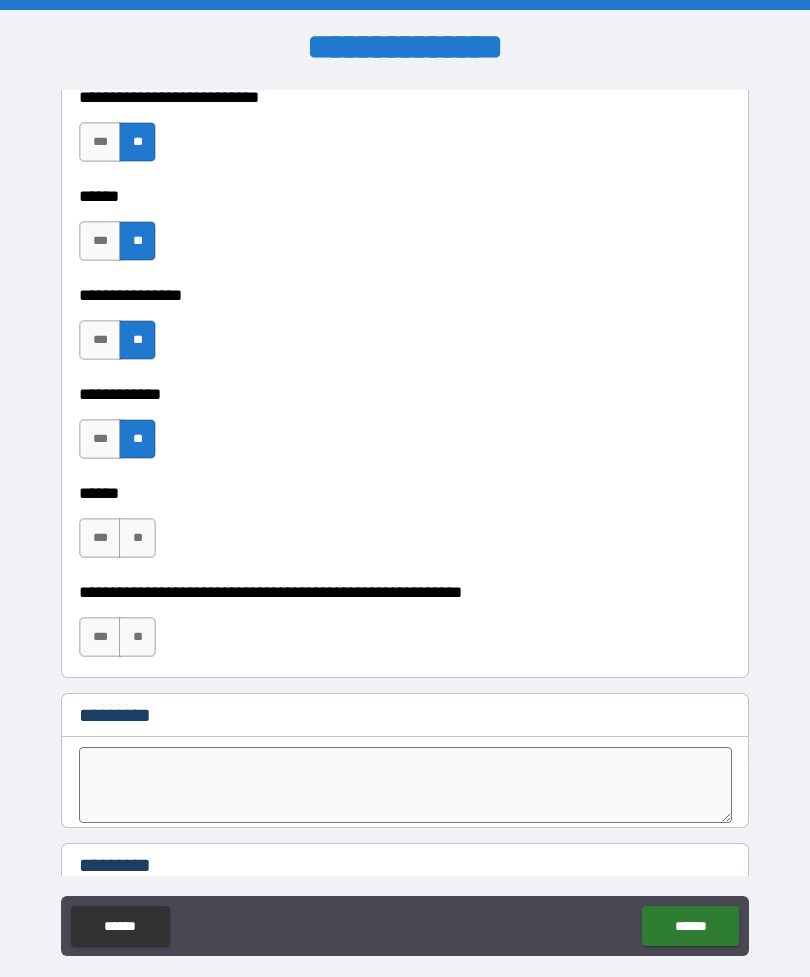 click on "**" at bounding box center (137, 538) 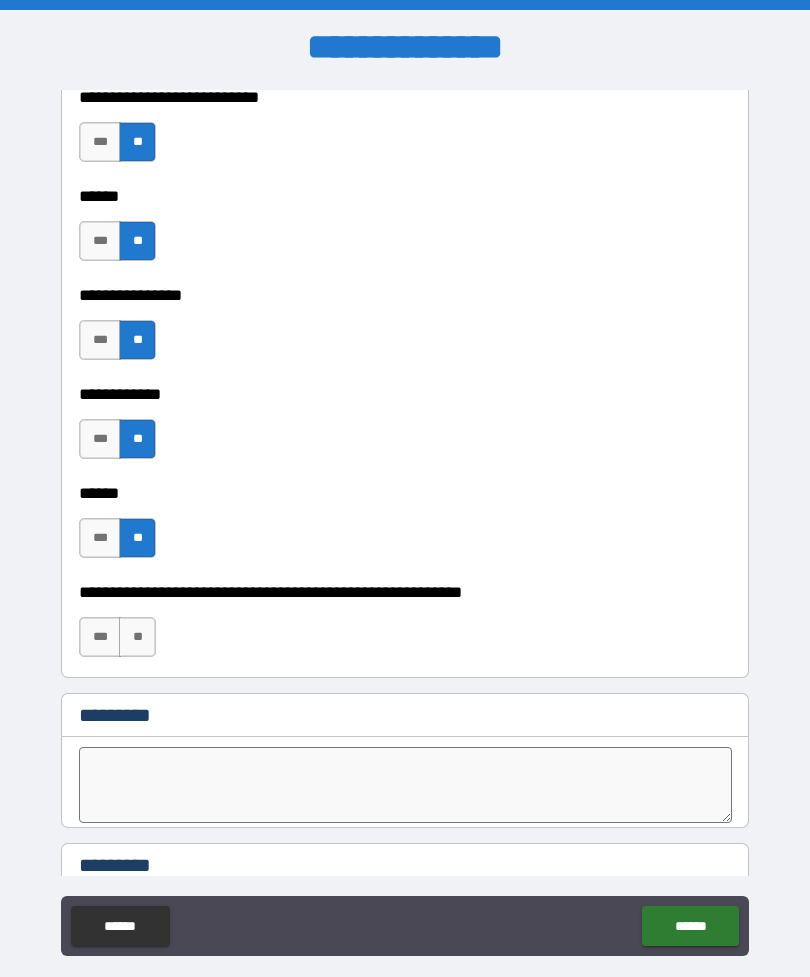 click on "**" at bounding box center (137, 637) 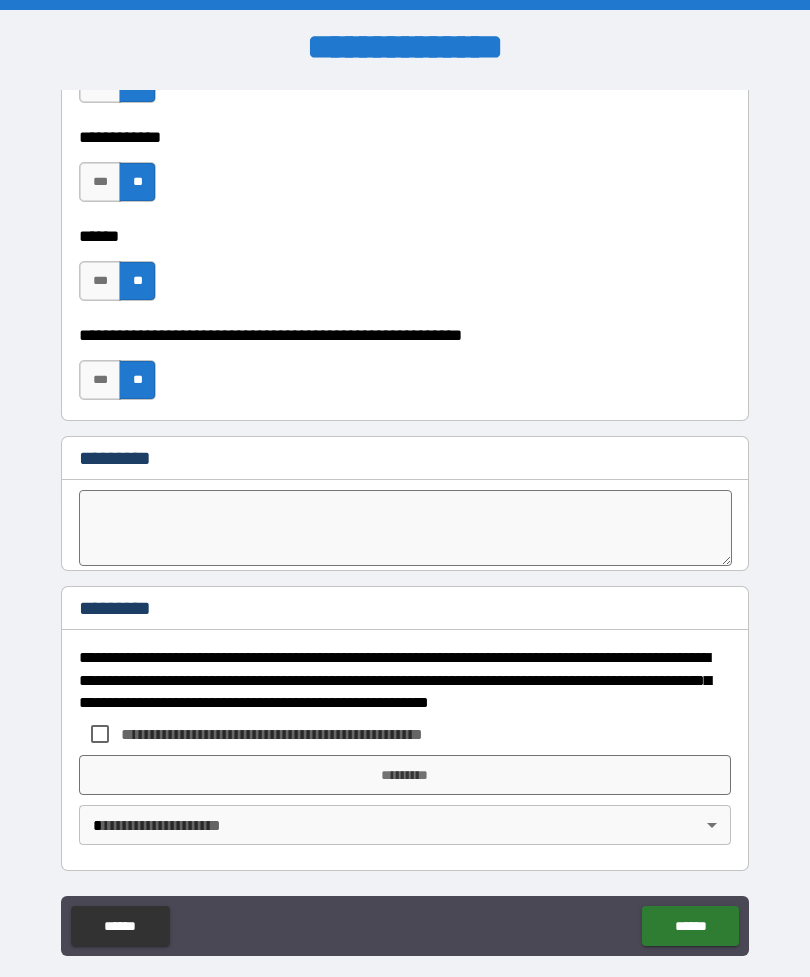 scroll, scrollTop: 7540, scrollLeft: 0, axis: vertical 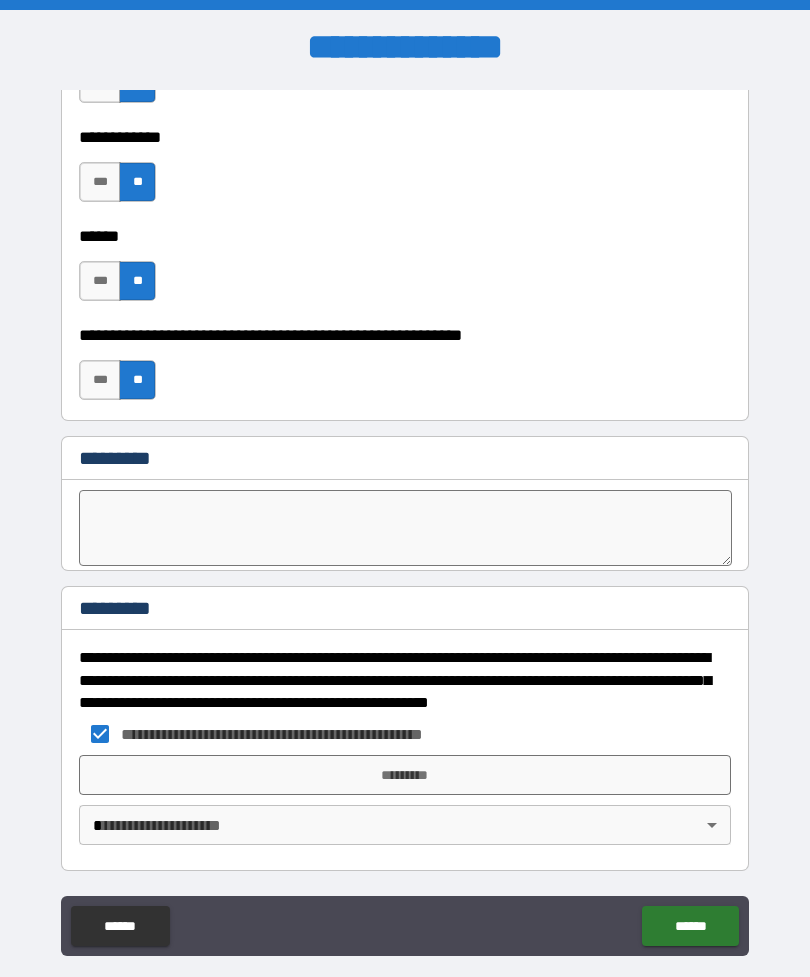 click on "*********" at bounding box center [405, 775] 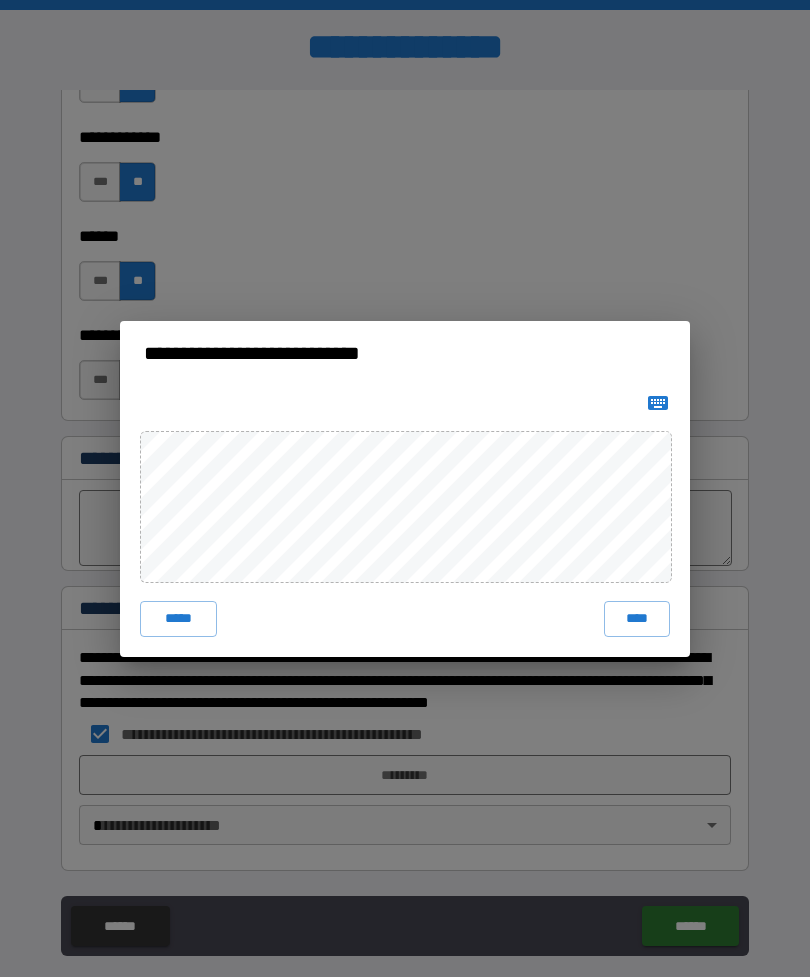 click on "****" at bounding box center [637, 619] 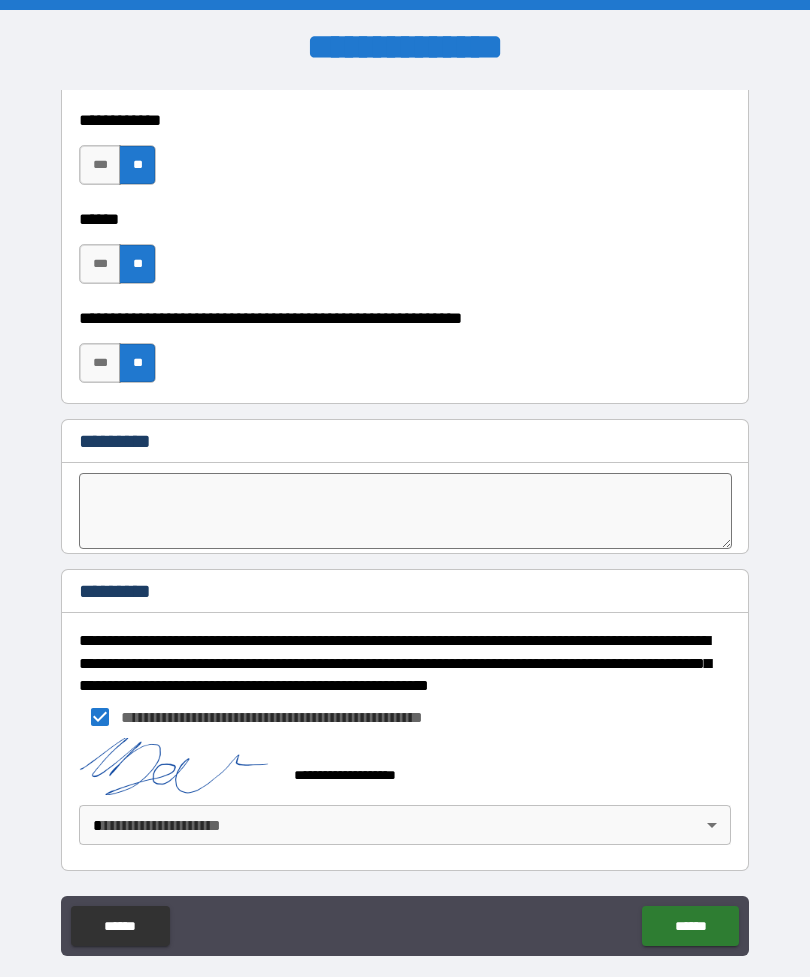 scroll, scrollTop: 7557, scrollLeft: 0, axis: vertical 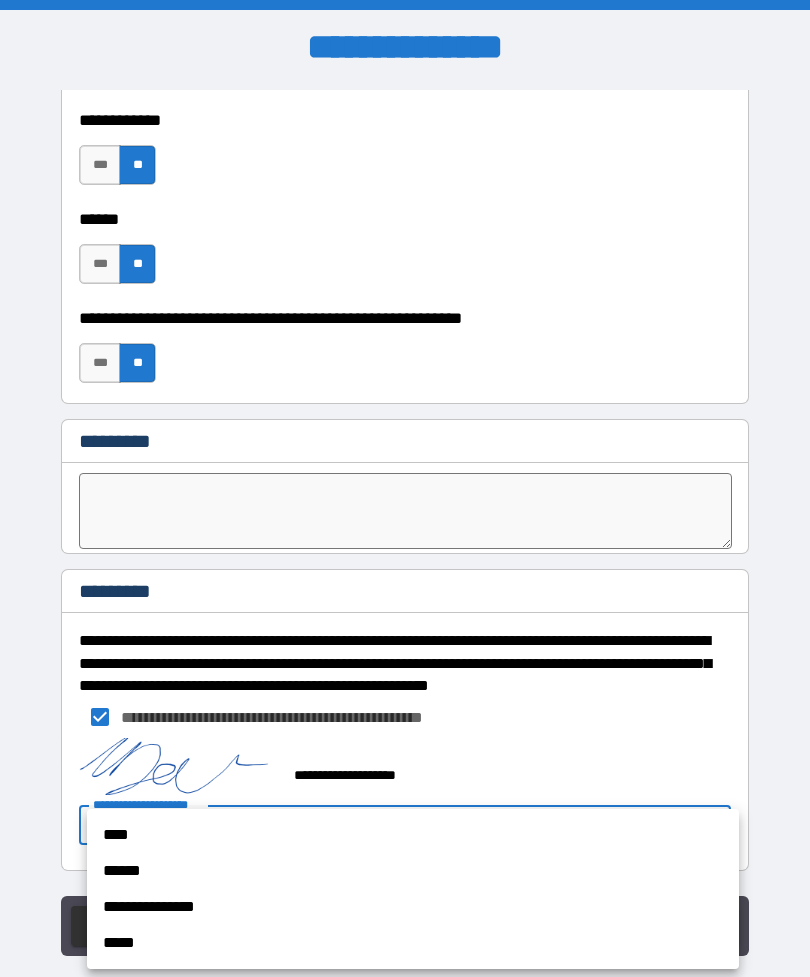 click on "****" at bounding box center (413, 835) 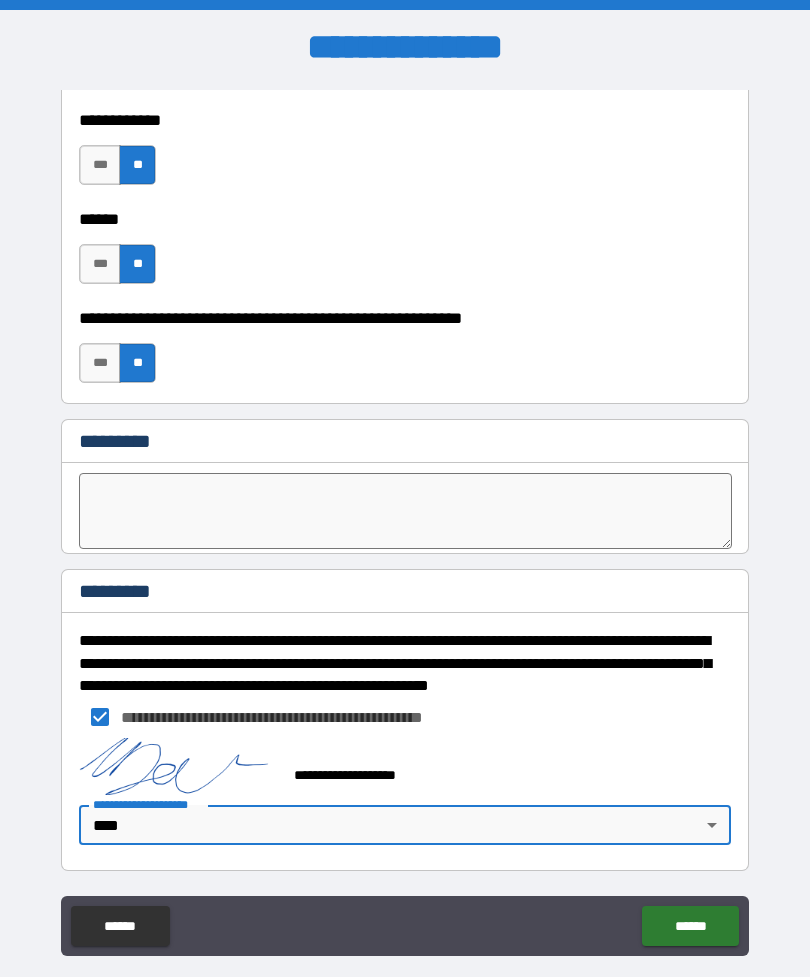 click on "******" at bounding box center [690, 926] 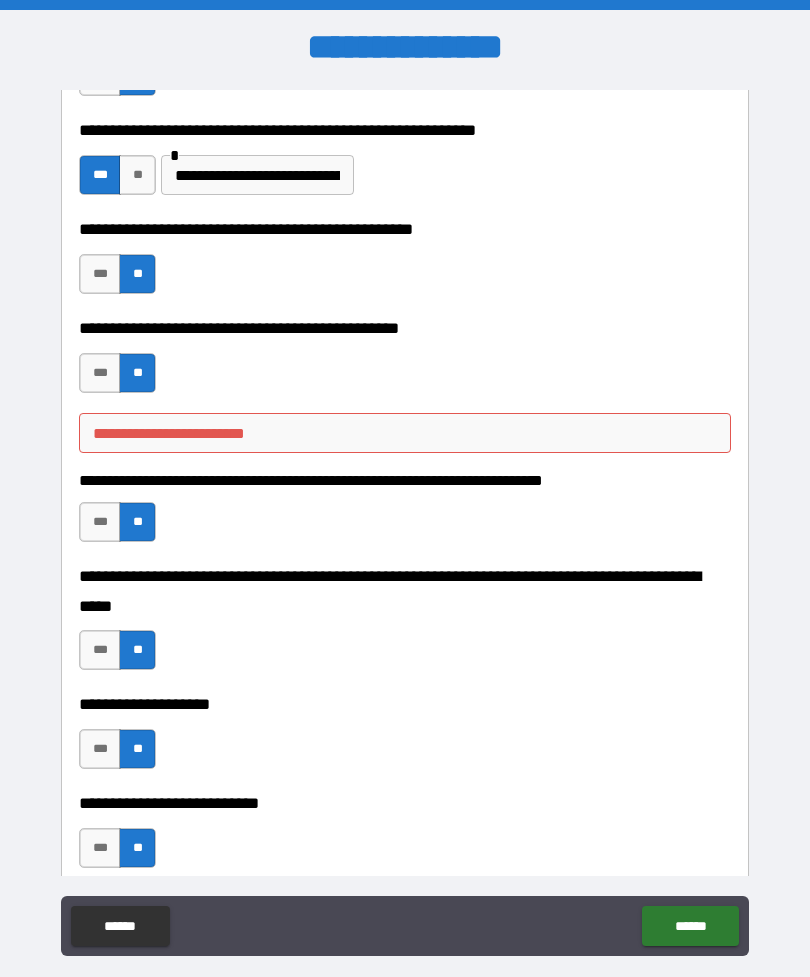 scroll, scrollTop: 476, scrollLeft: 0, axis: vertical 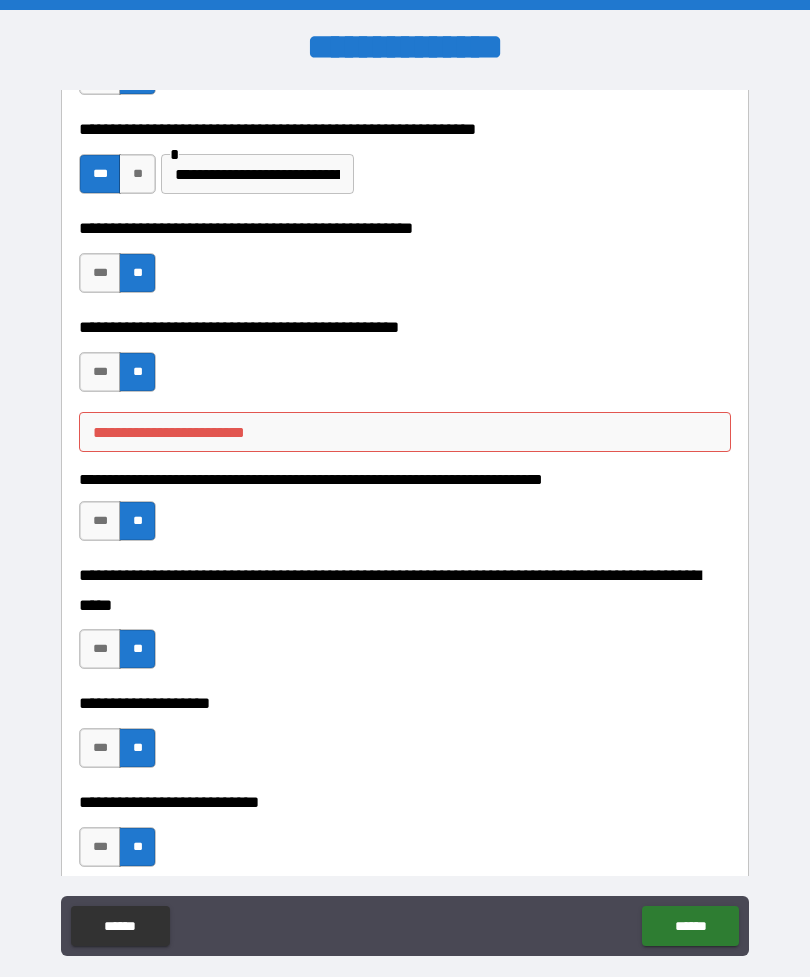 click on "**********" at bounding box center (405, 432) 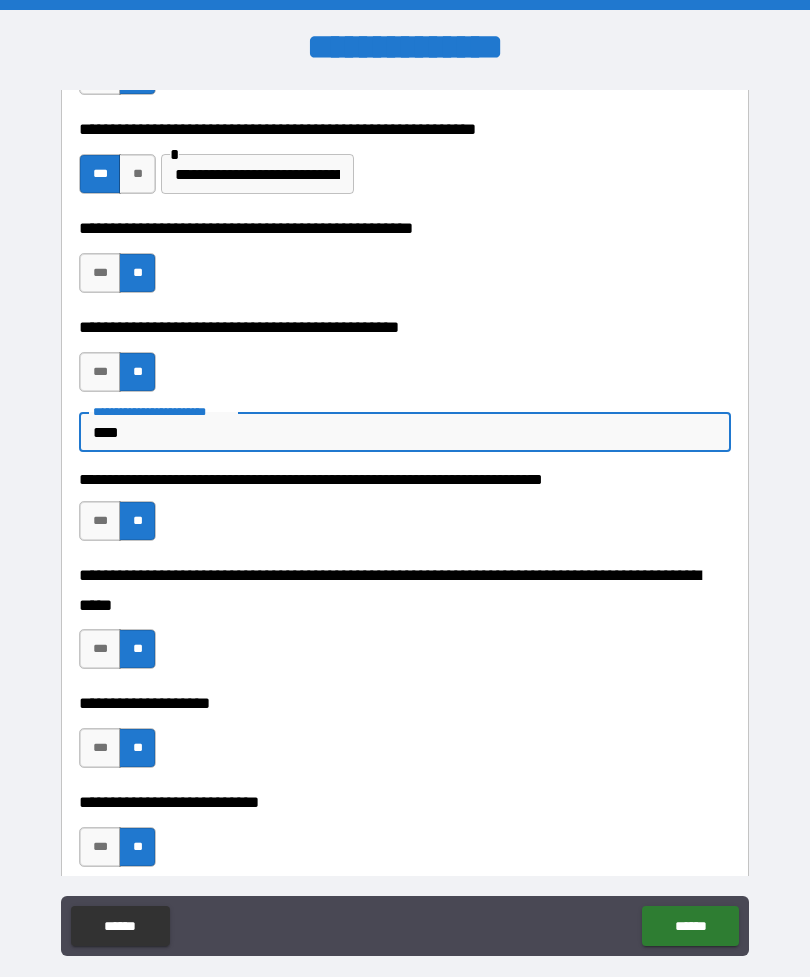 type on "****" 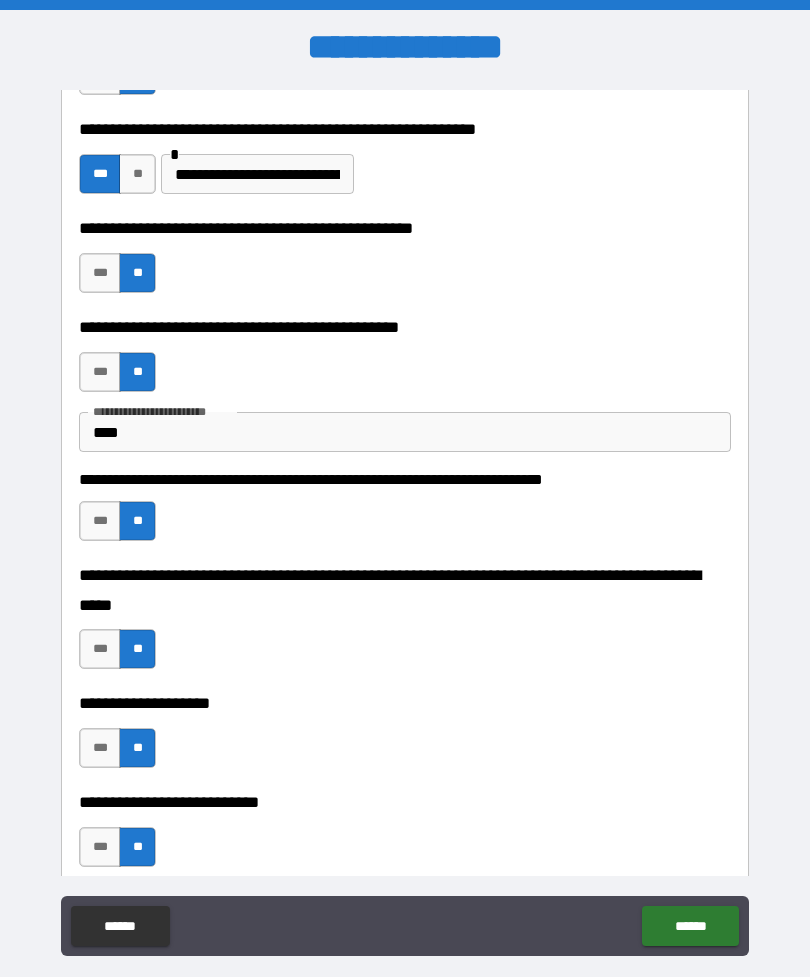 click on "******" at bounding box center (690, 926) 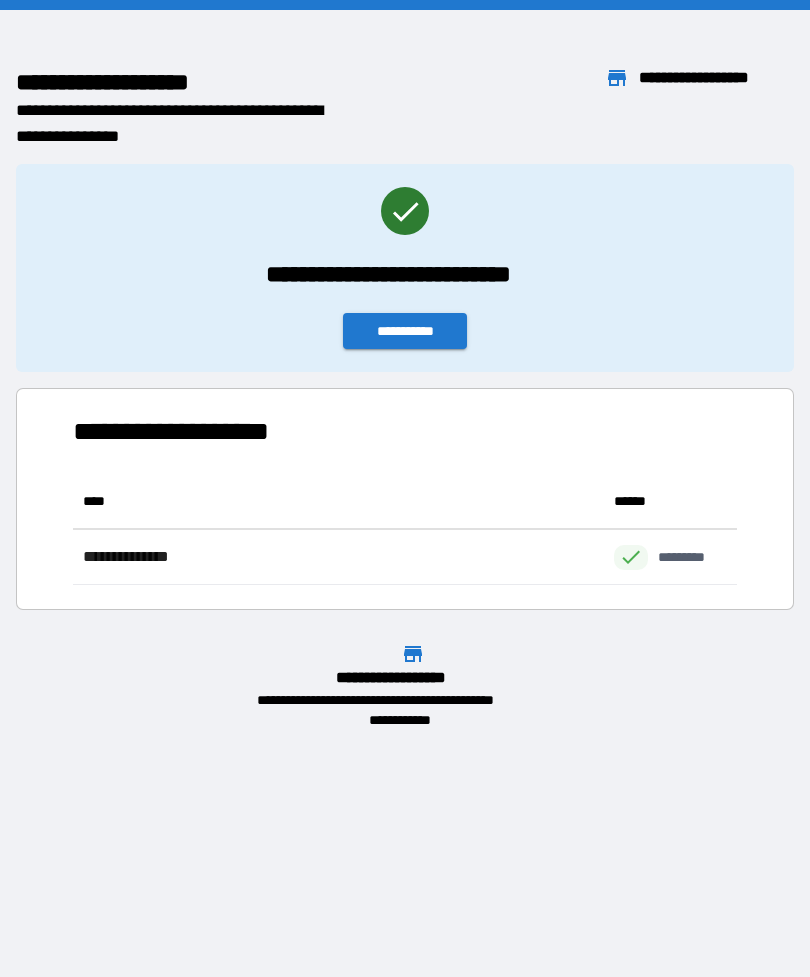 scroll, scrollTop: 1, scrollLeft: 1, axis: both 